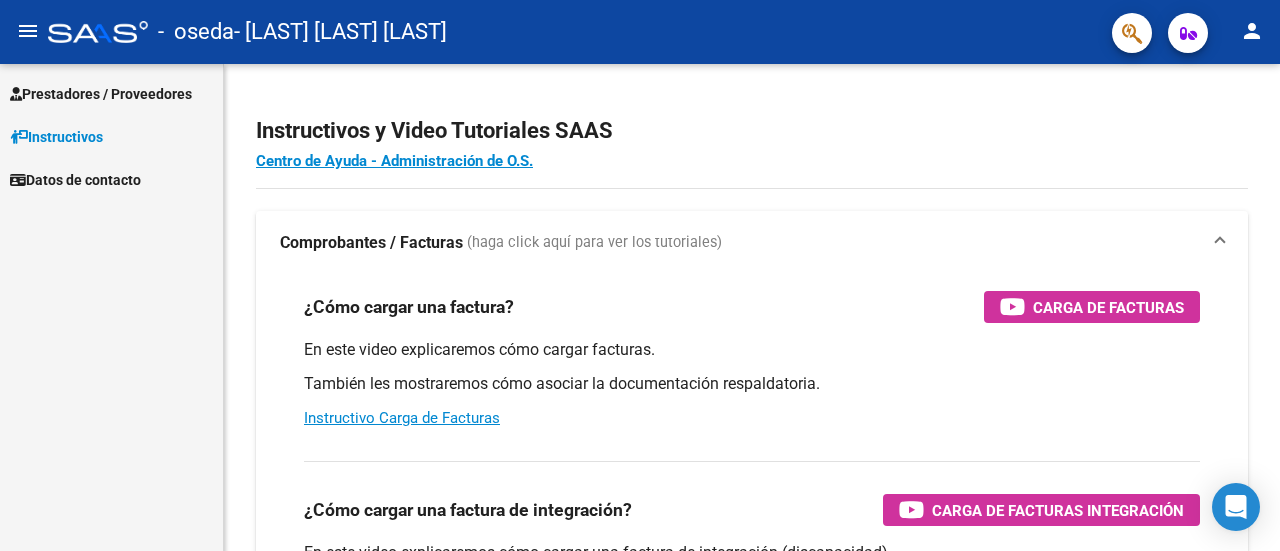 scroll, scrollTop: 0, scrollLeft: 0, axis: both 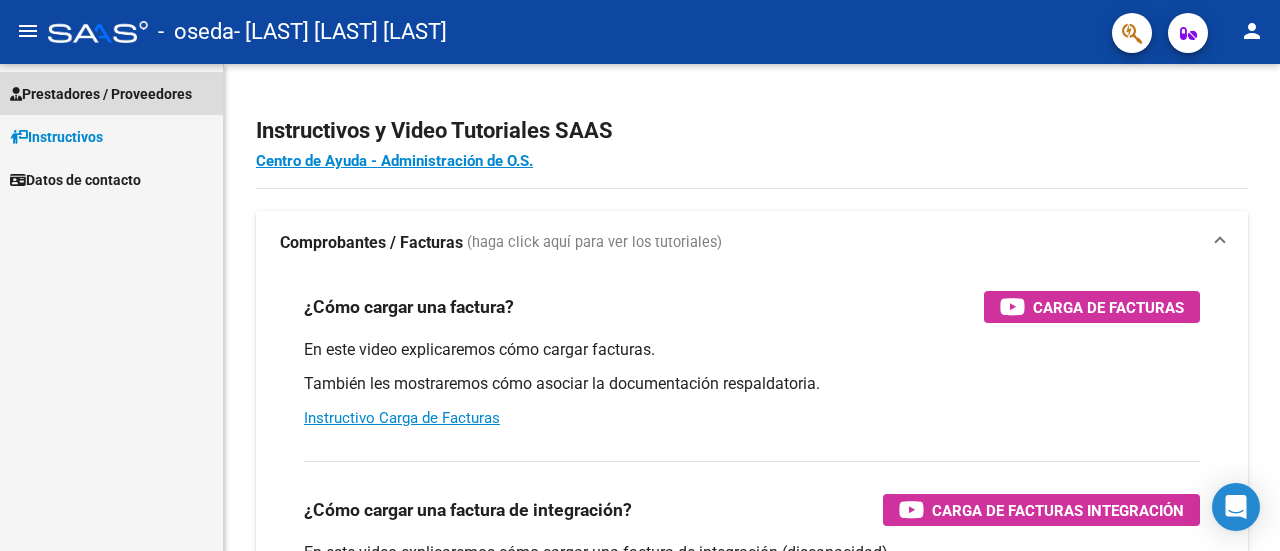 click on "Prestadores / Proveedores" at bounding box center [101, 94] 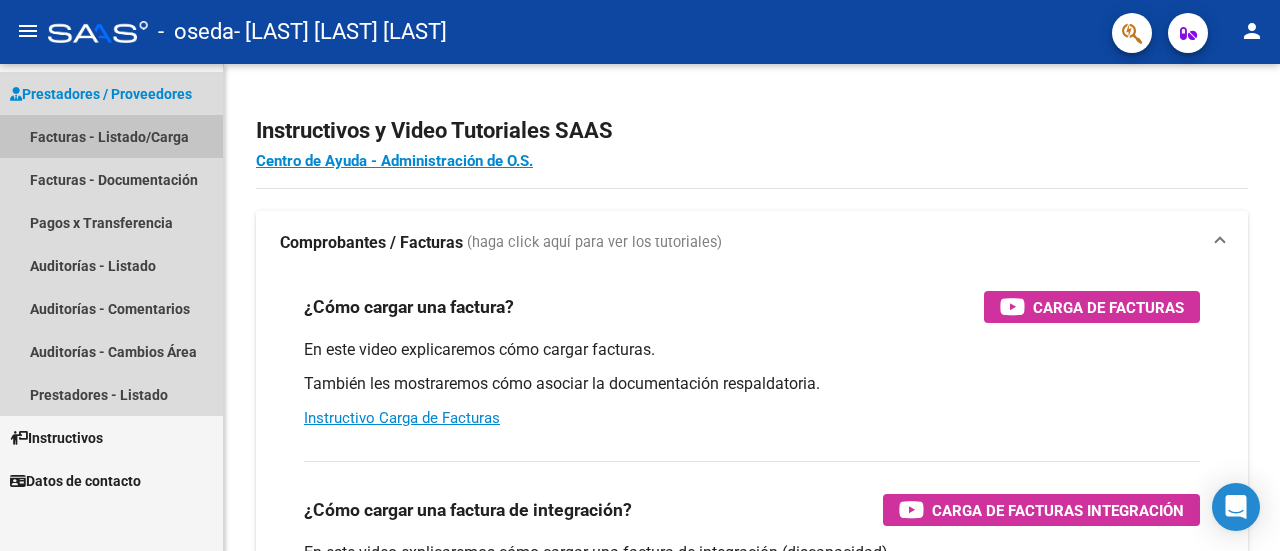 click on "Facturas - Listado/Carga" at bounding box center [111, 136] 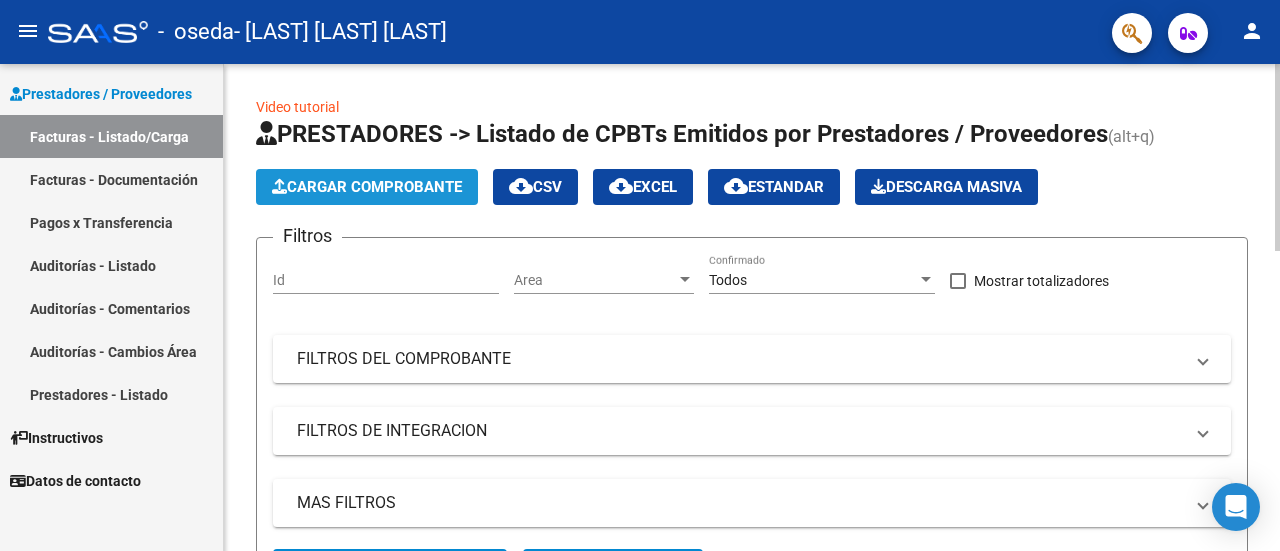 click on "Cargar Comprobante" 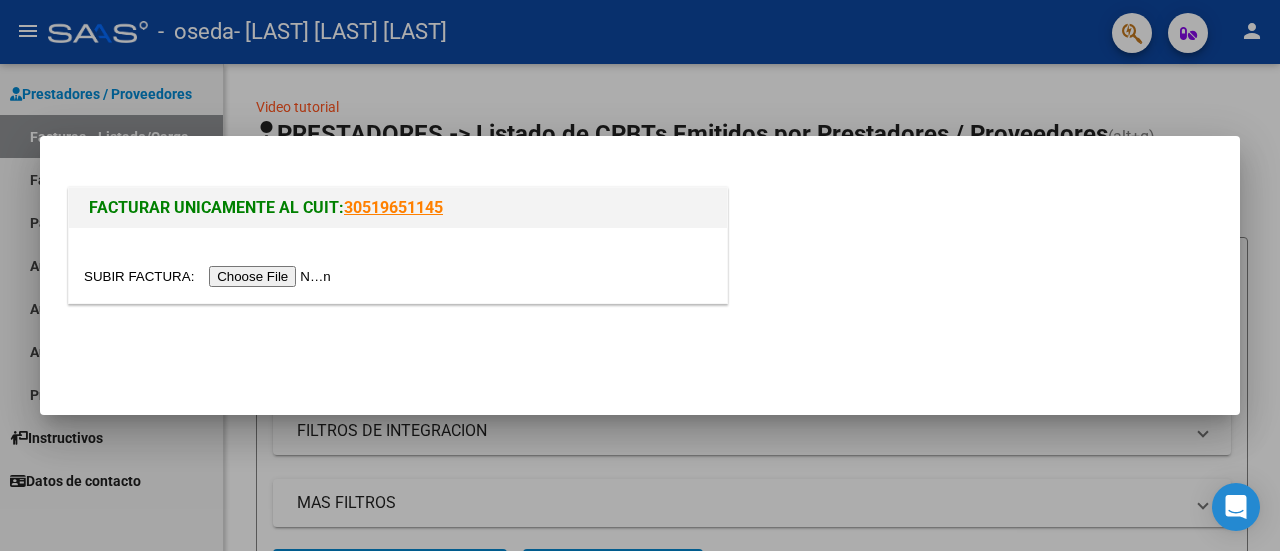 click at bounding box center [210, 276] 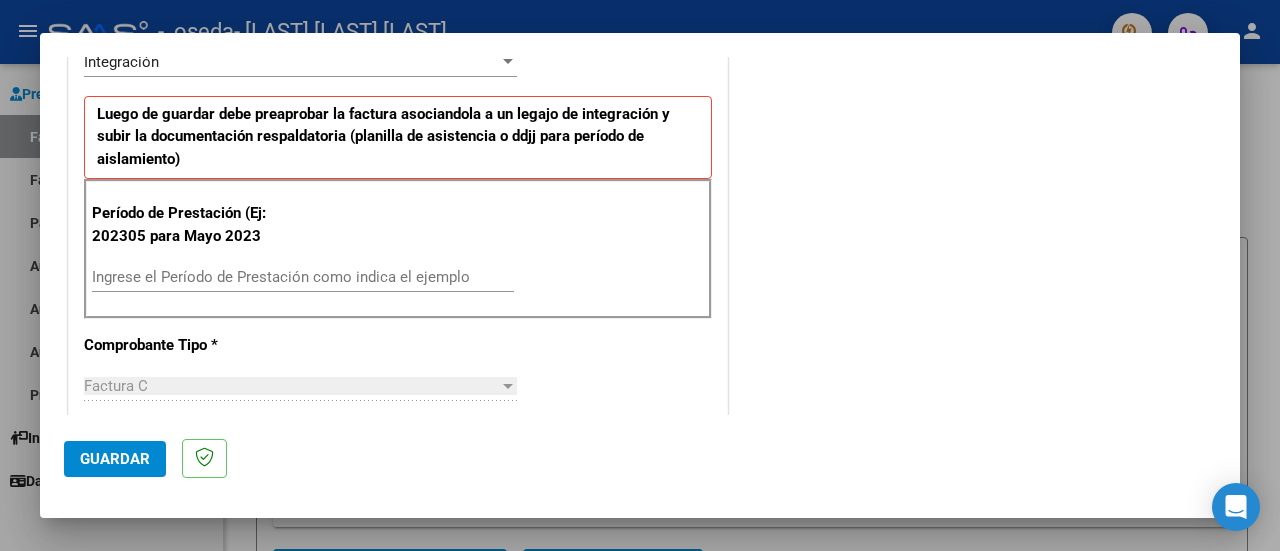 scroll, scrollTop: 496, scrollLeft: 0, axis: vertical 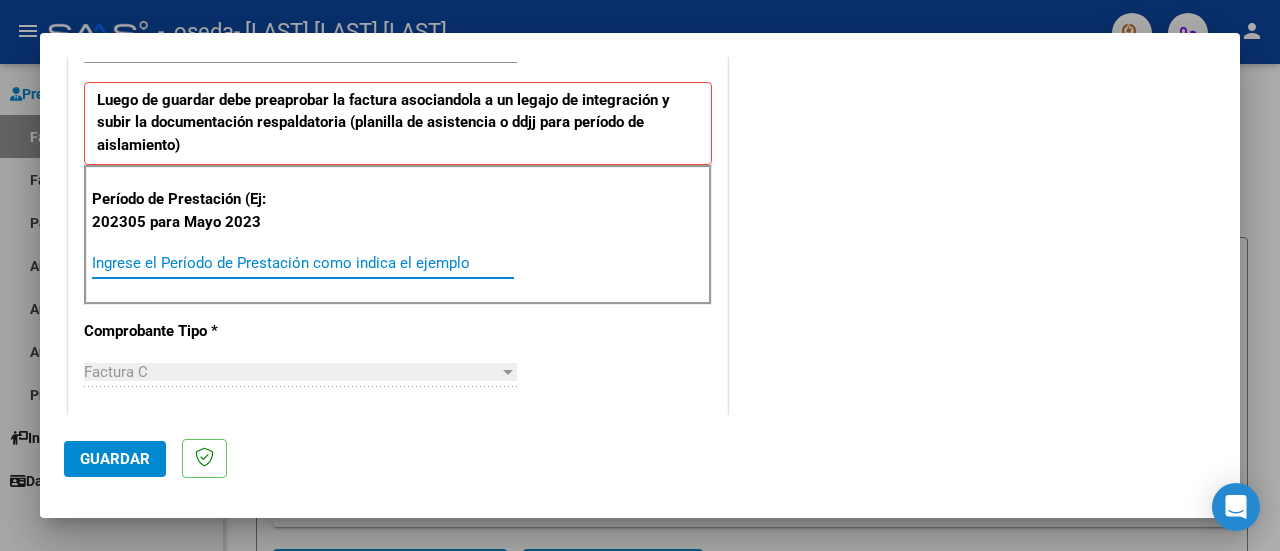 click on "Ingrese el Período de Prestación como indica el ejemplo" at bounding box center [303, 263] 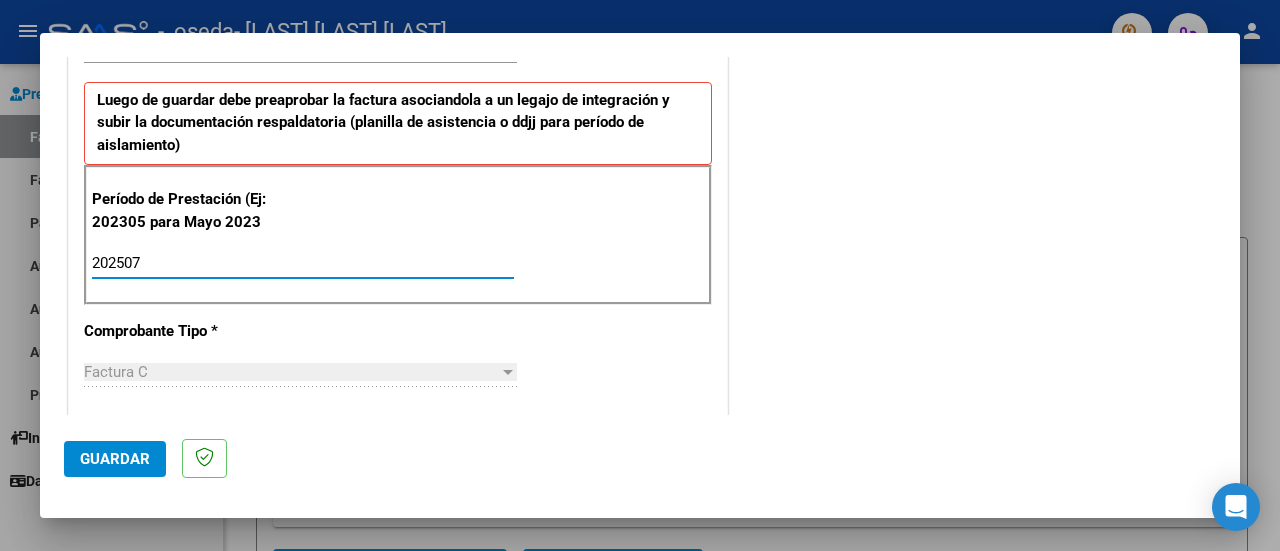type on "202507" 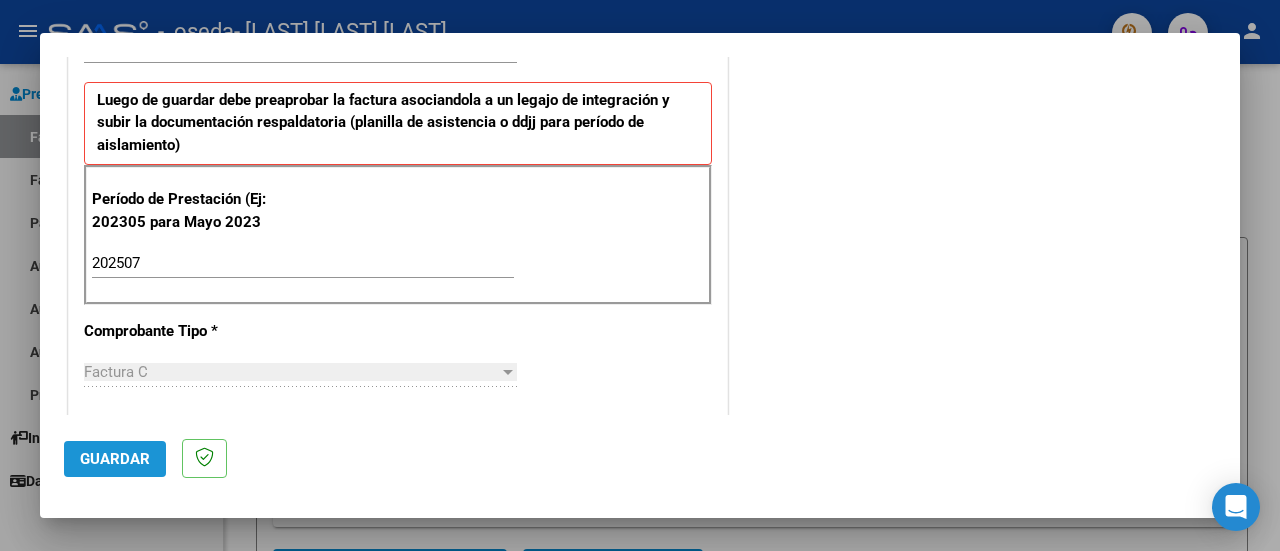 click on "Guardar" 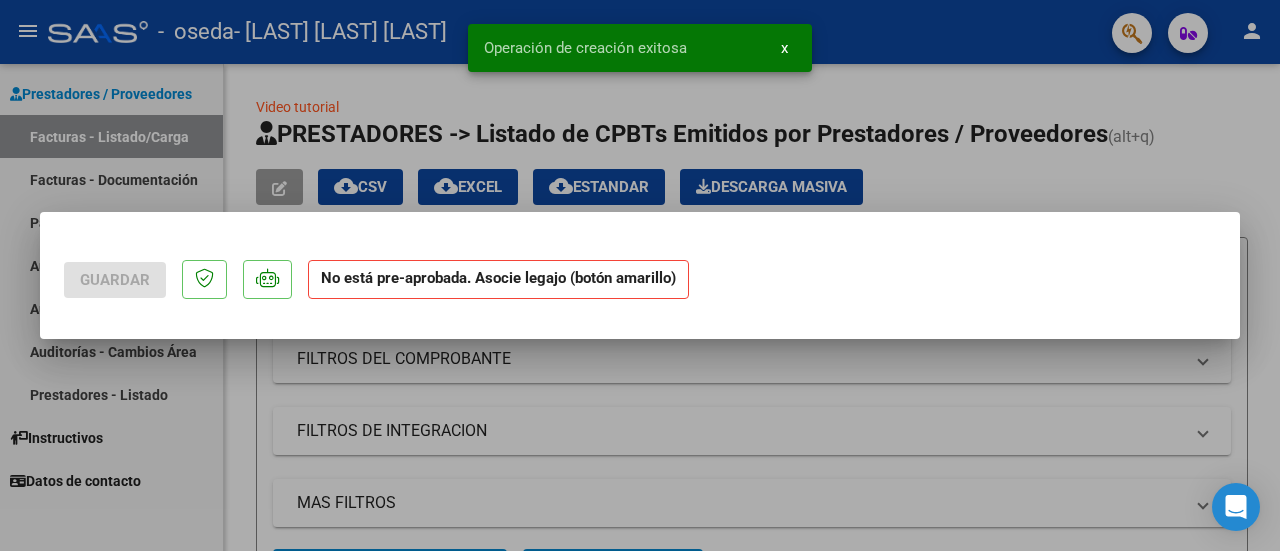 scroll, scrollTop: 0, scrollLeft: 0, axis: both 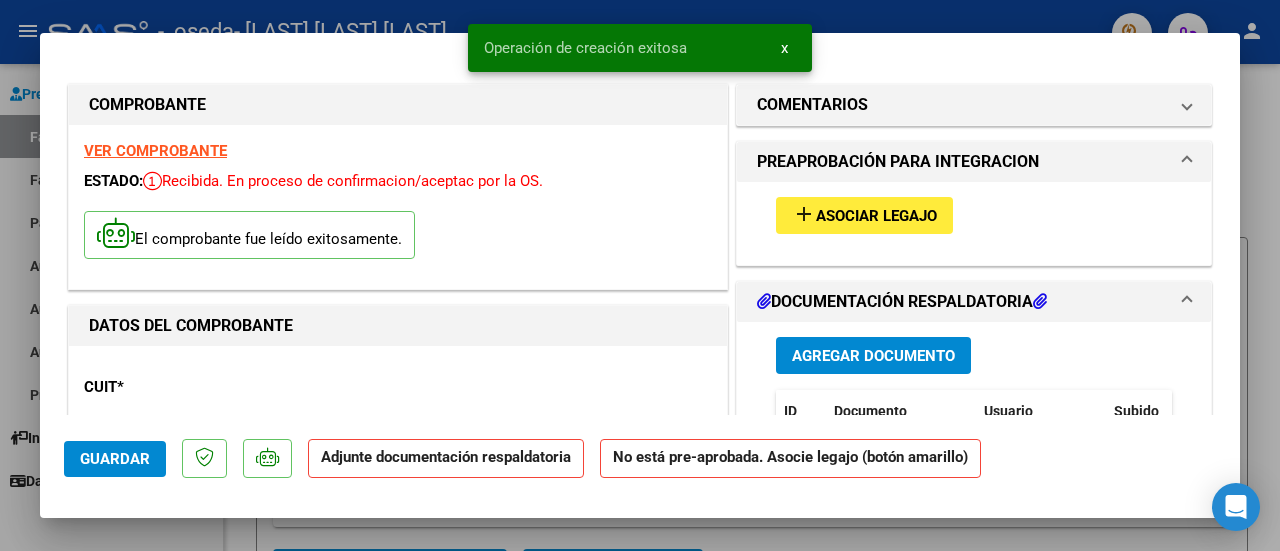 click on "Asociar Legajo" at bounding box center (876, 216) 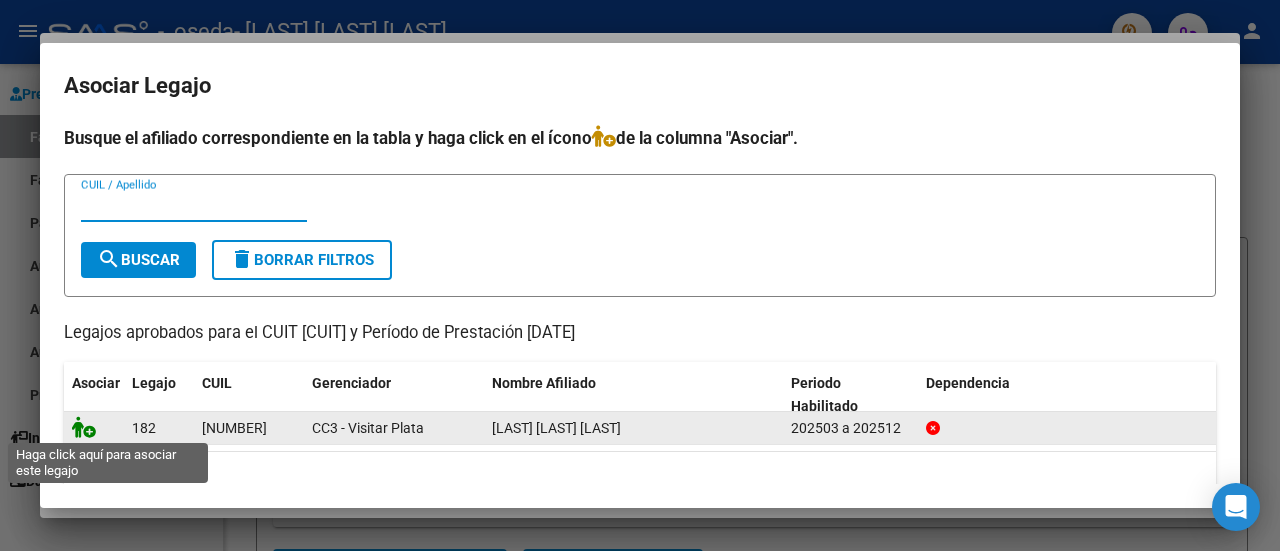 click 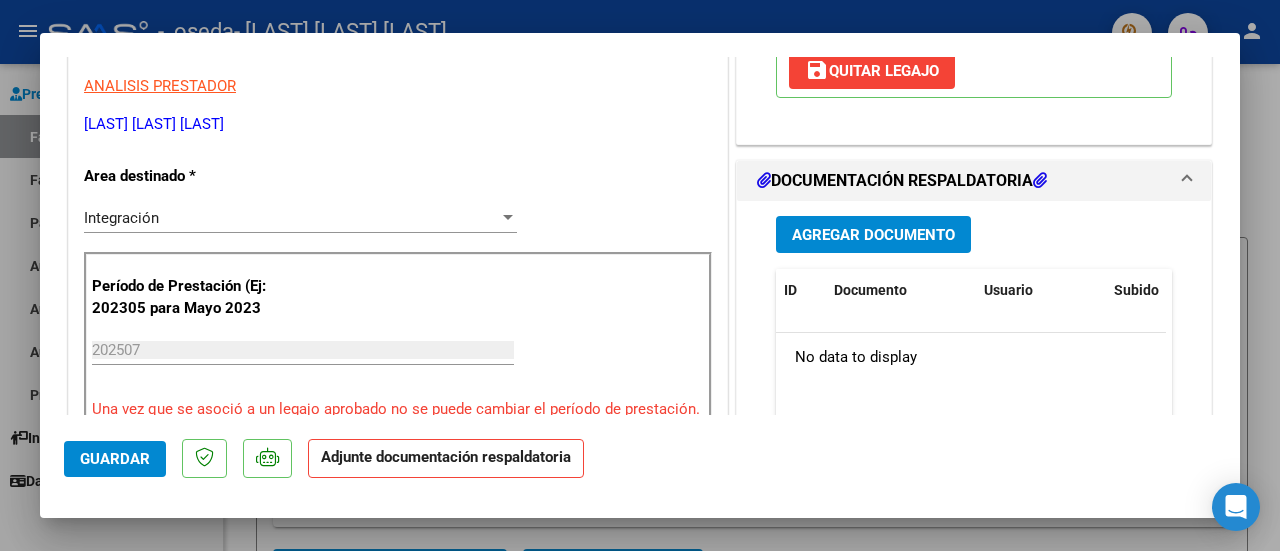 scroll, scrollTop: 435, scrollLeft: 0, axis: vertical 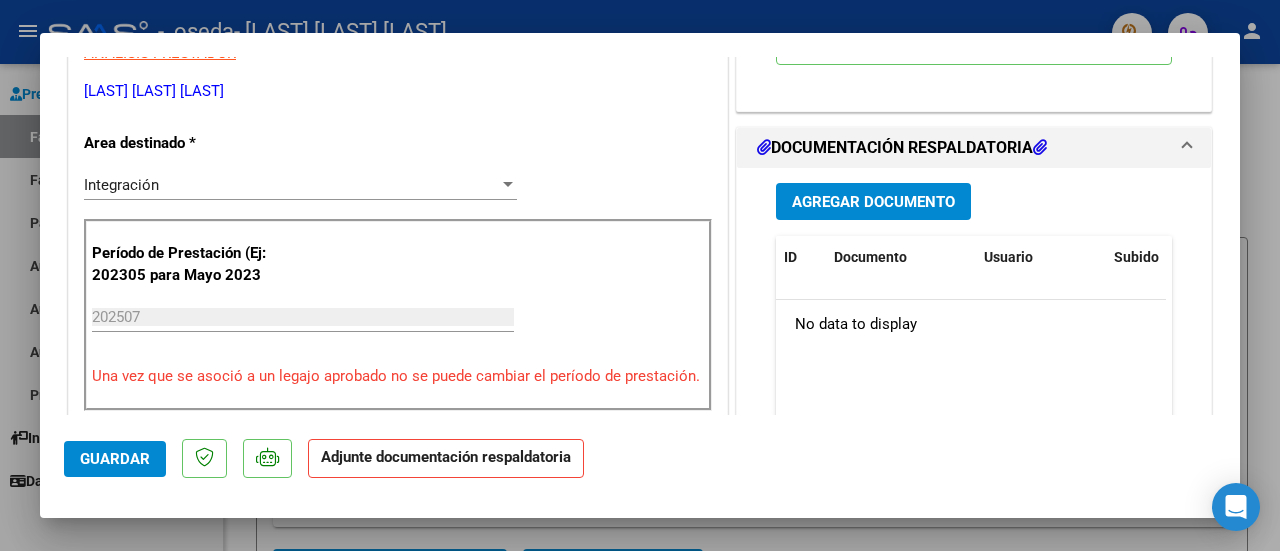 click on "Agregar Documento" at bounding box center [873, 202] 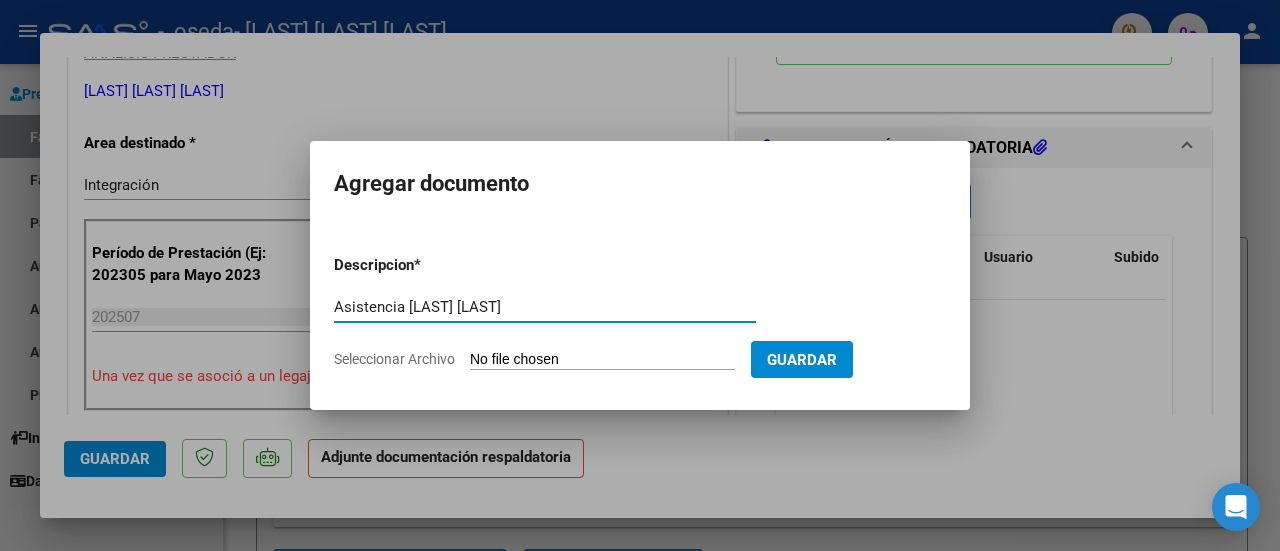type on "Asistencia [LAST] [LAST]" 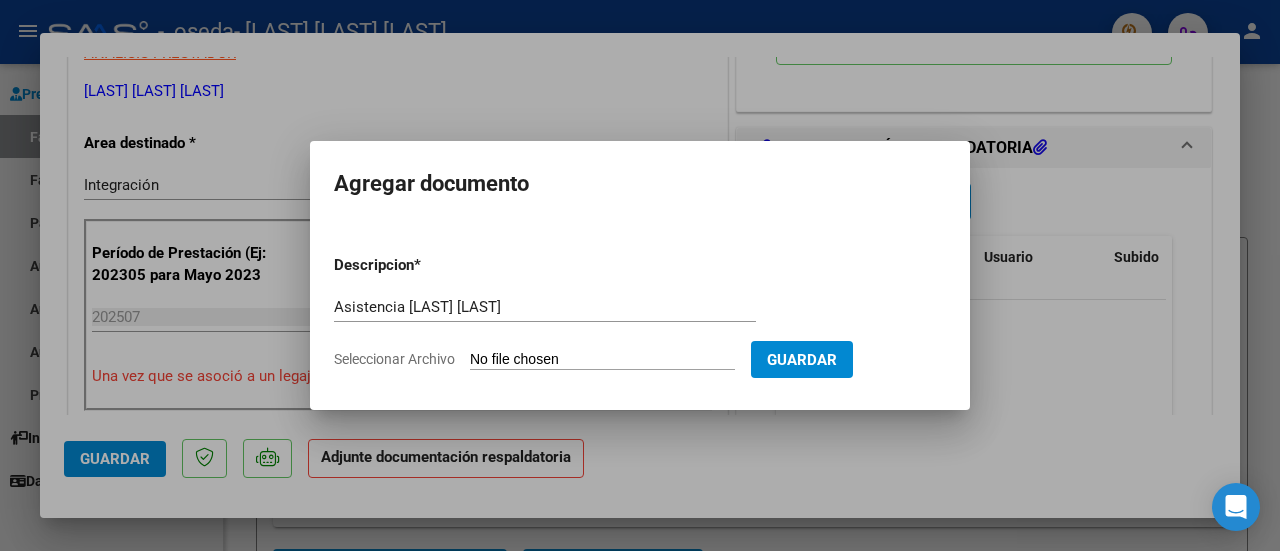 click on "Seleccionar Archivo" at bounding box center [602, 360] 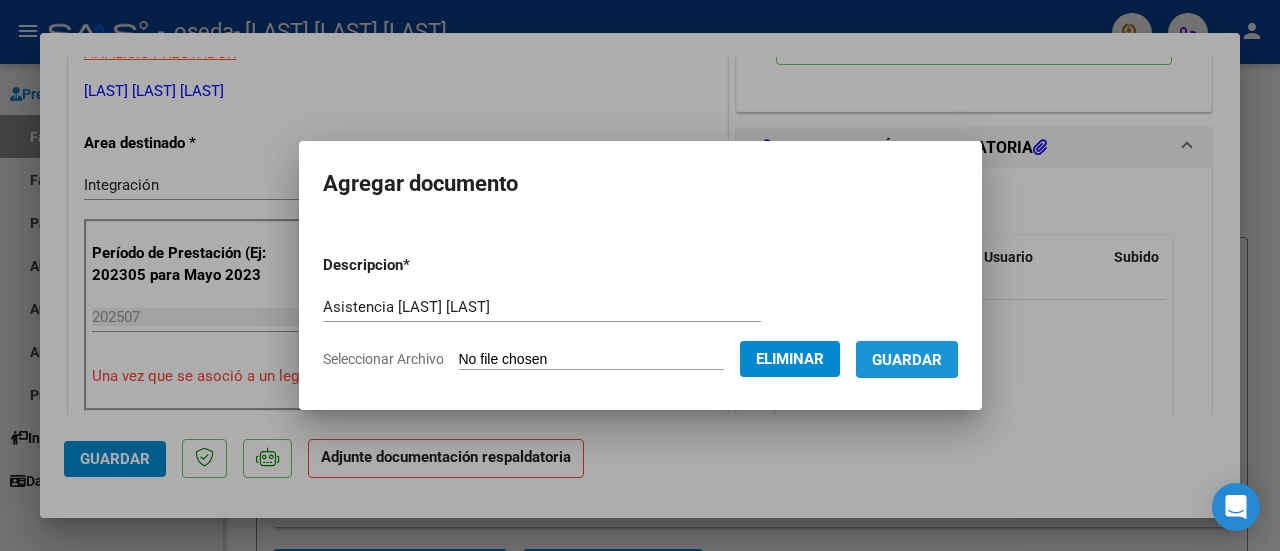 click on "Guardar" at bounding box center (907, 360) 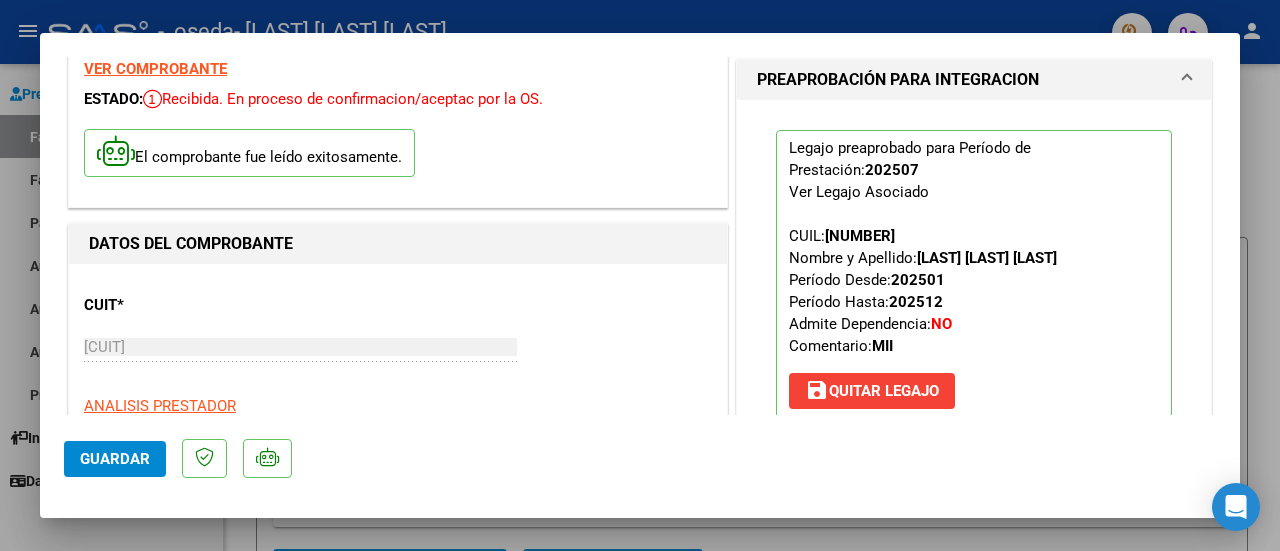scroll, scrollTop: 0, scrollLeft: 0, axis: both 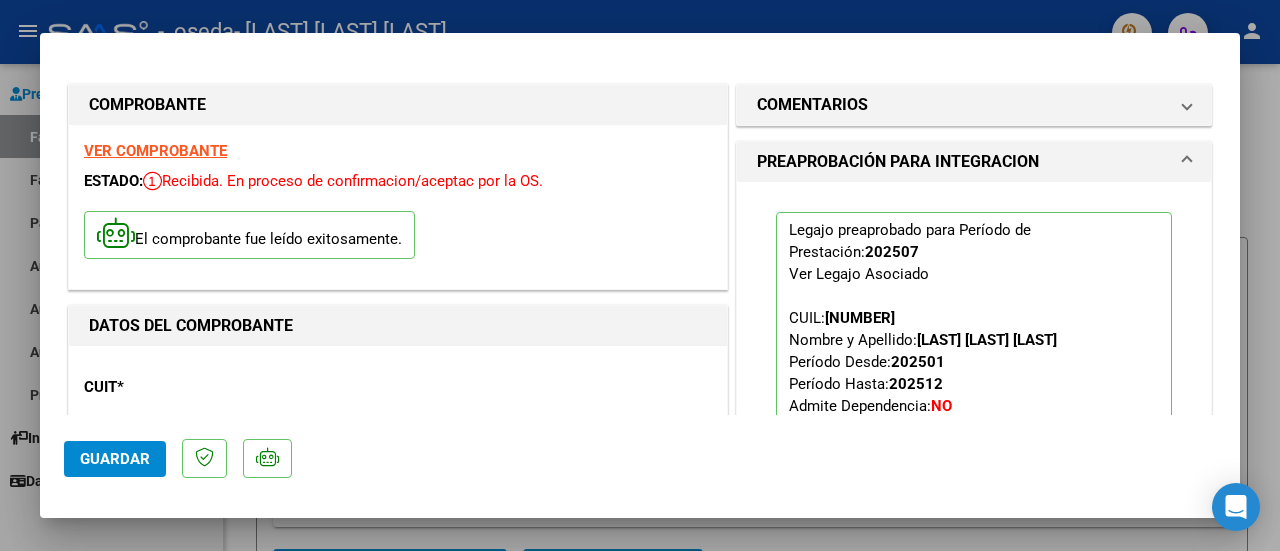 click at bounding box center (640, 275) 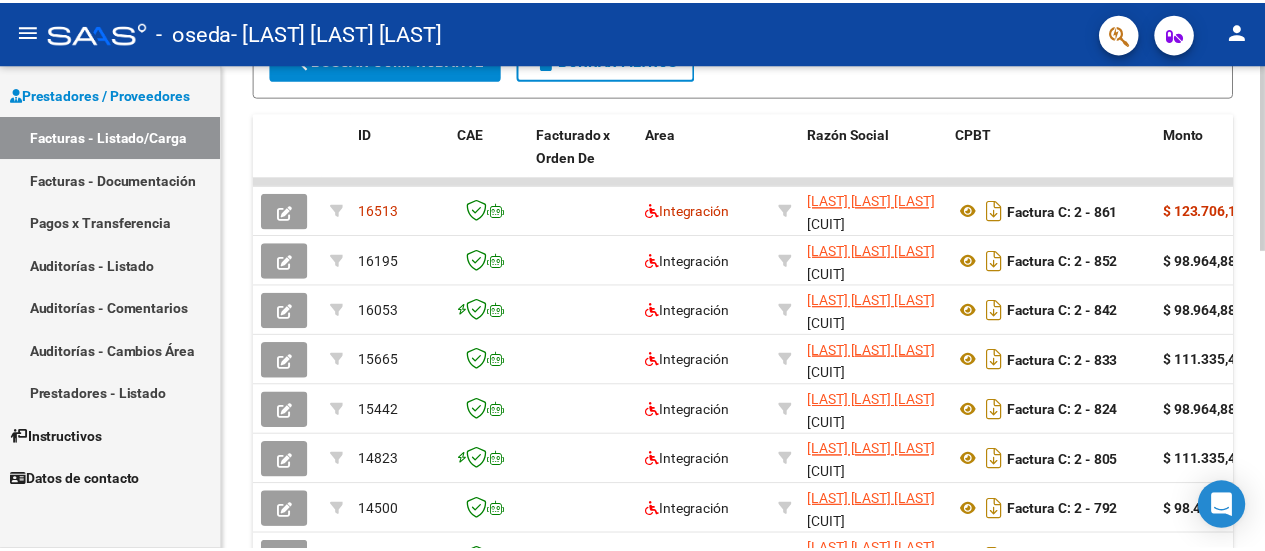 scroll, scrollTop: 511, scrollLeft: 0, axis: vertical 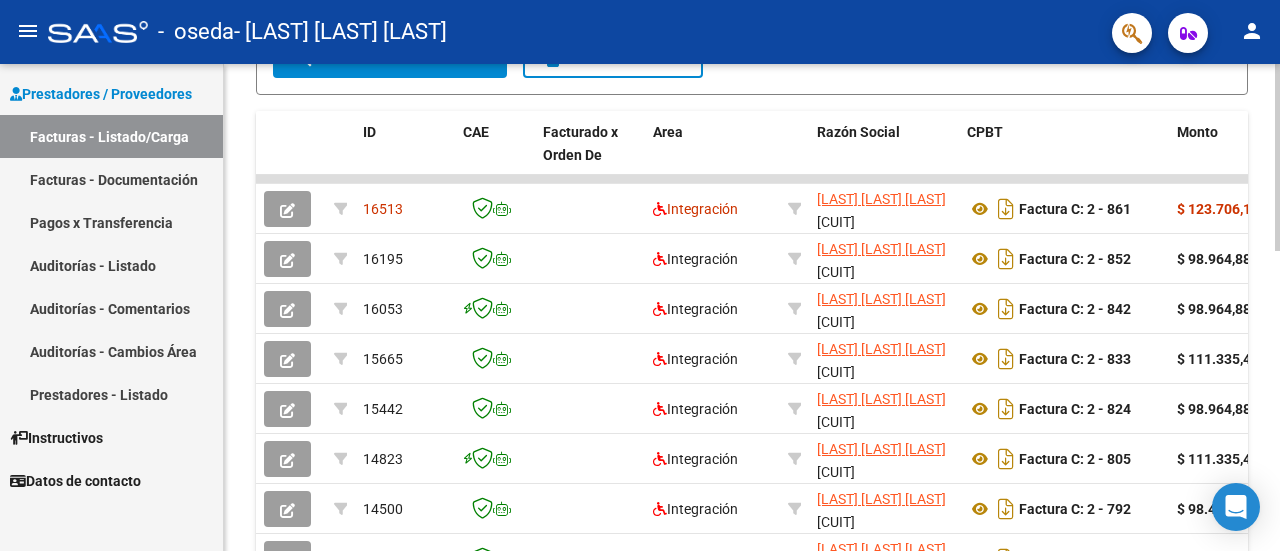 click 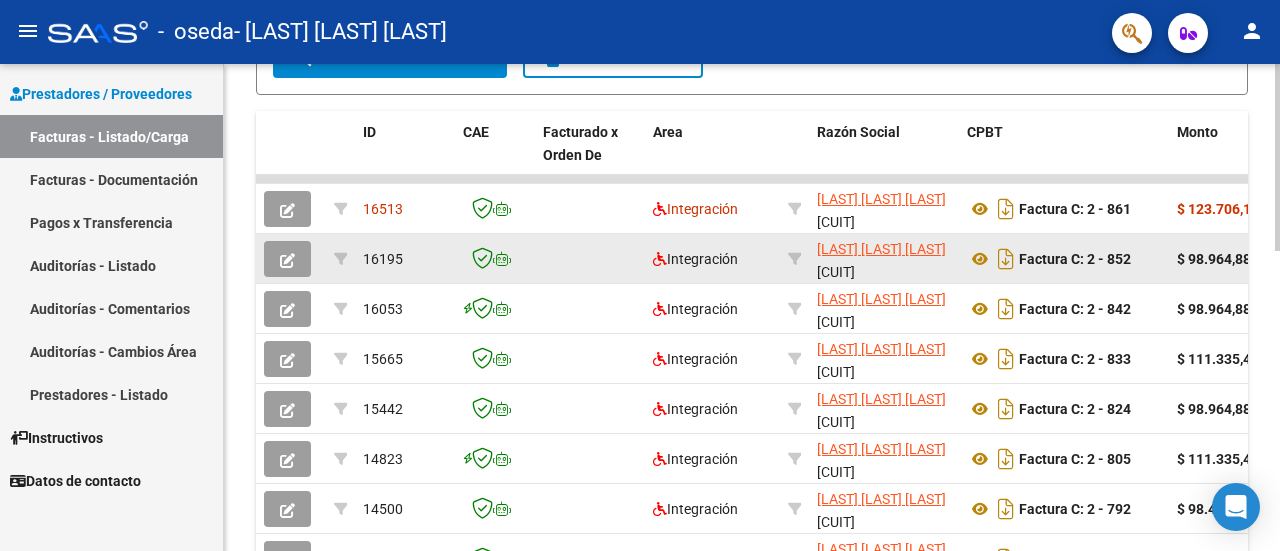 click on "$ 98.964,88" 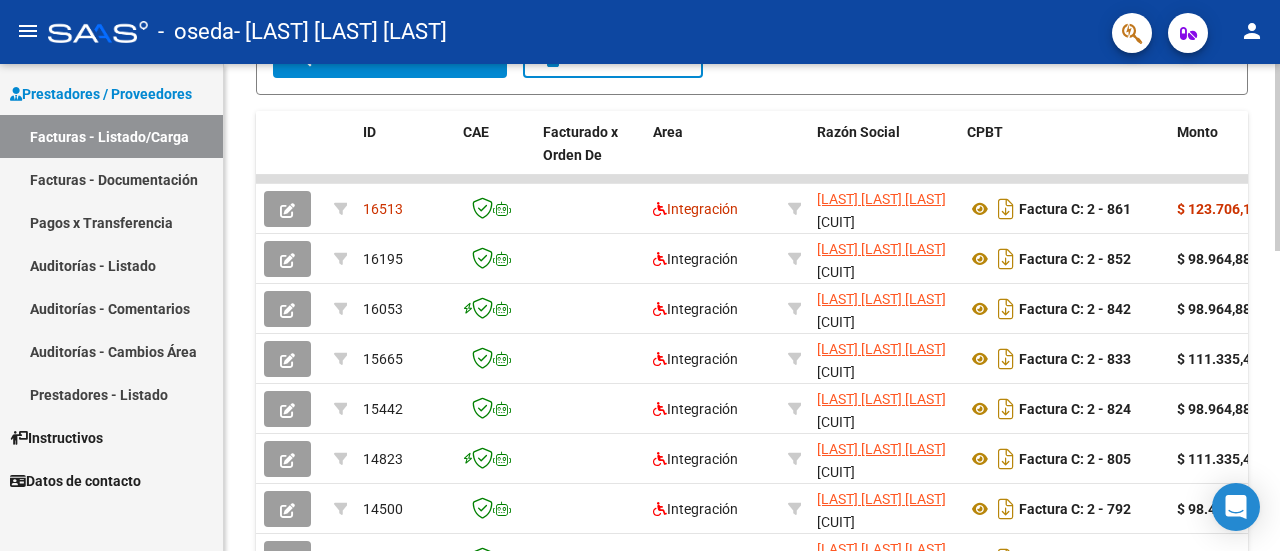 click on "Monto" 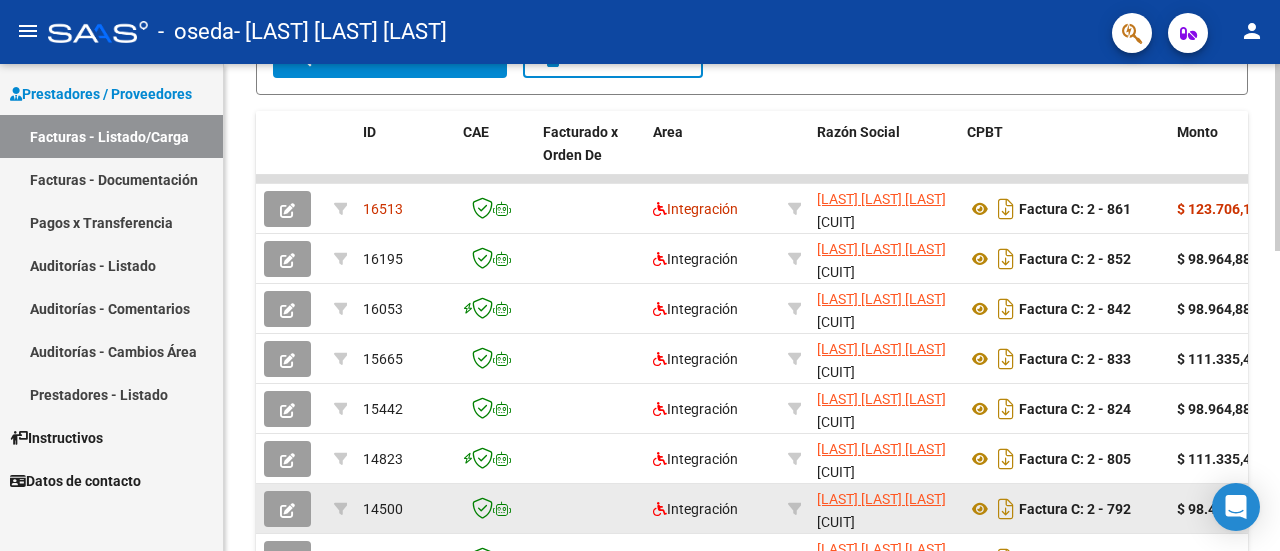 click on "Integración" 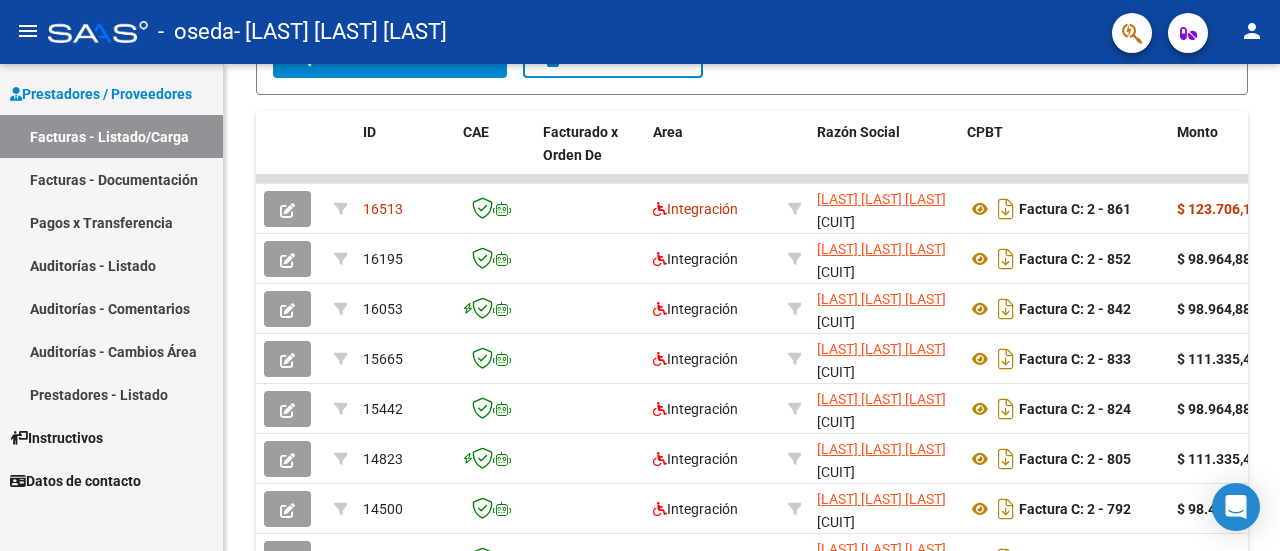click on "person" 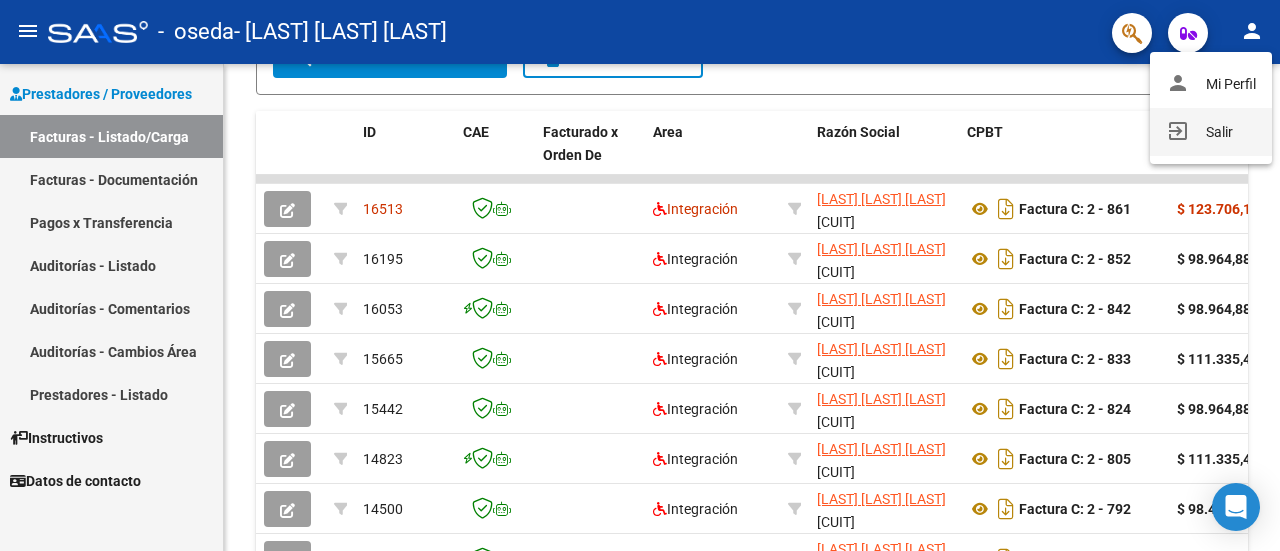click on "exit_to_app  Salir" at bounding box center [1211, 132] 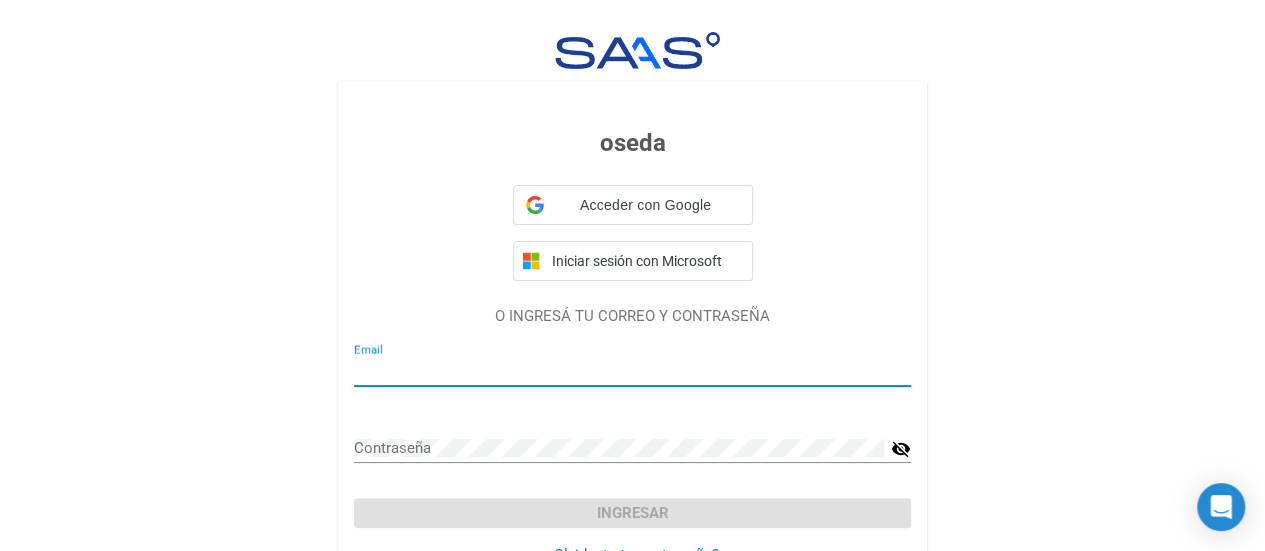 type on "[EMAIL]" 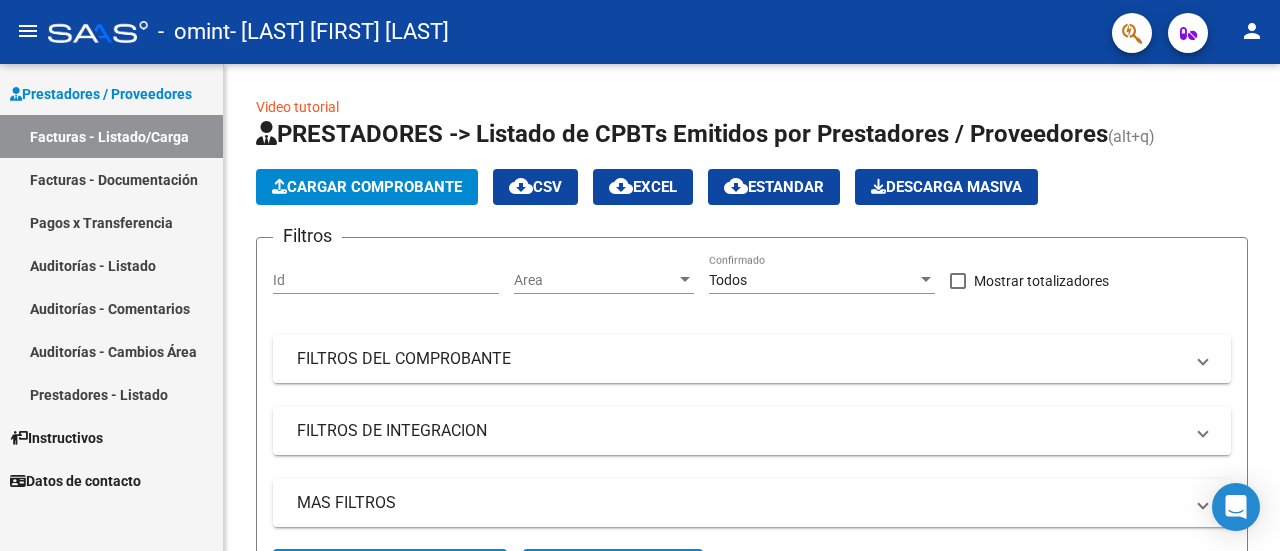 scroll, scrollTop: 0, scrollLeft: 0, axis: both 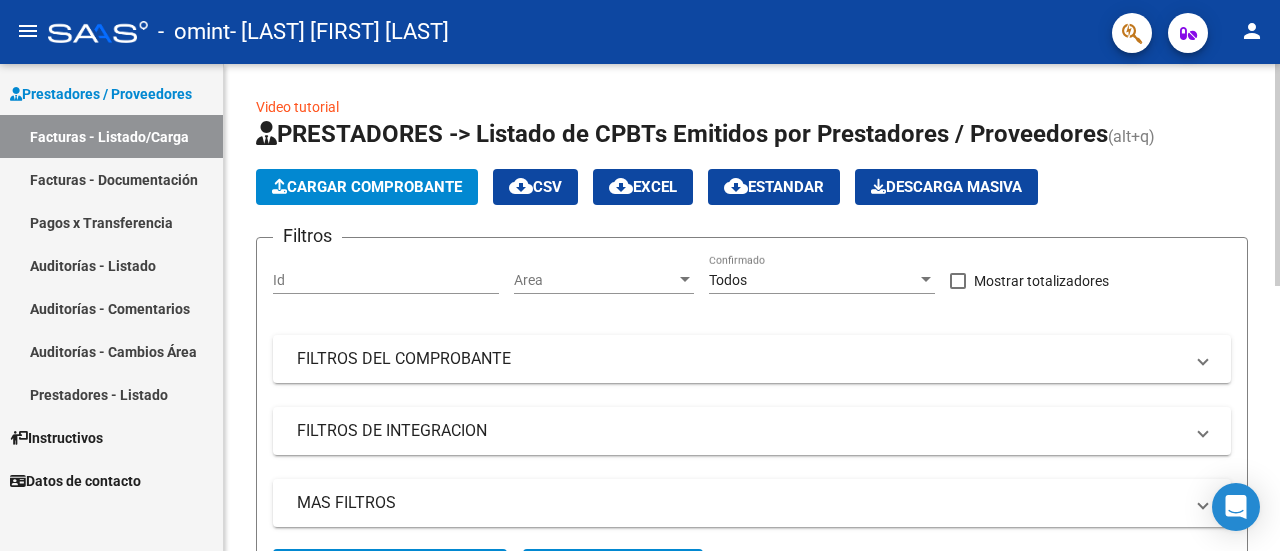 click on "Cargar Comprobante" 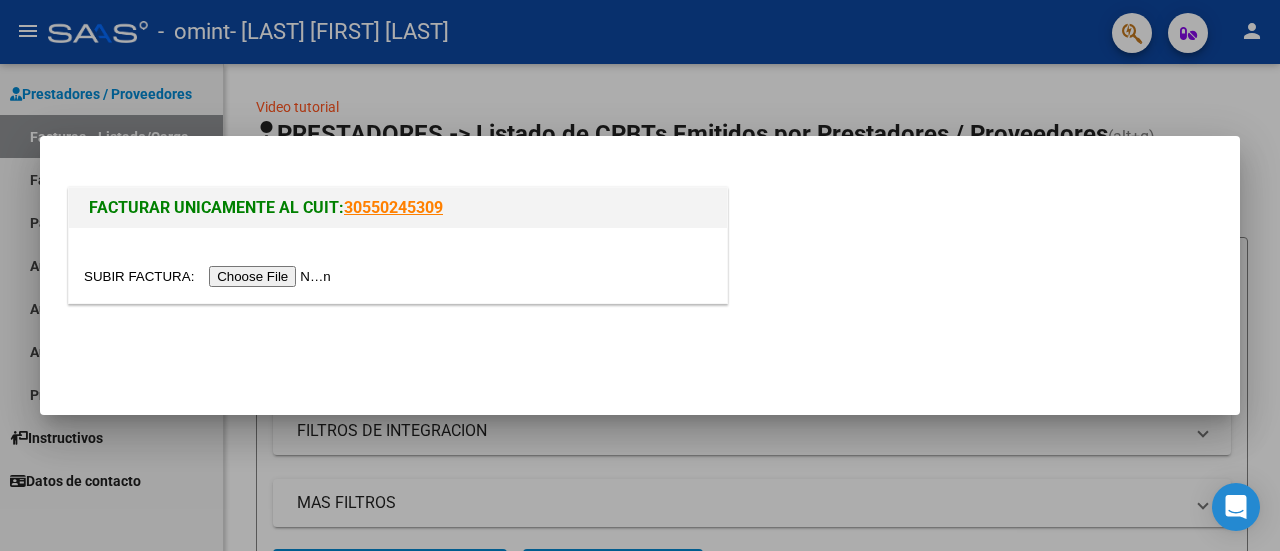 click at bounding box center (210, 276) 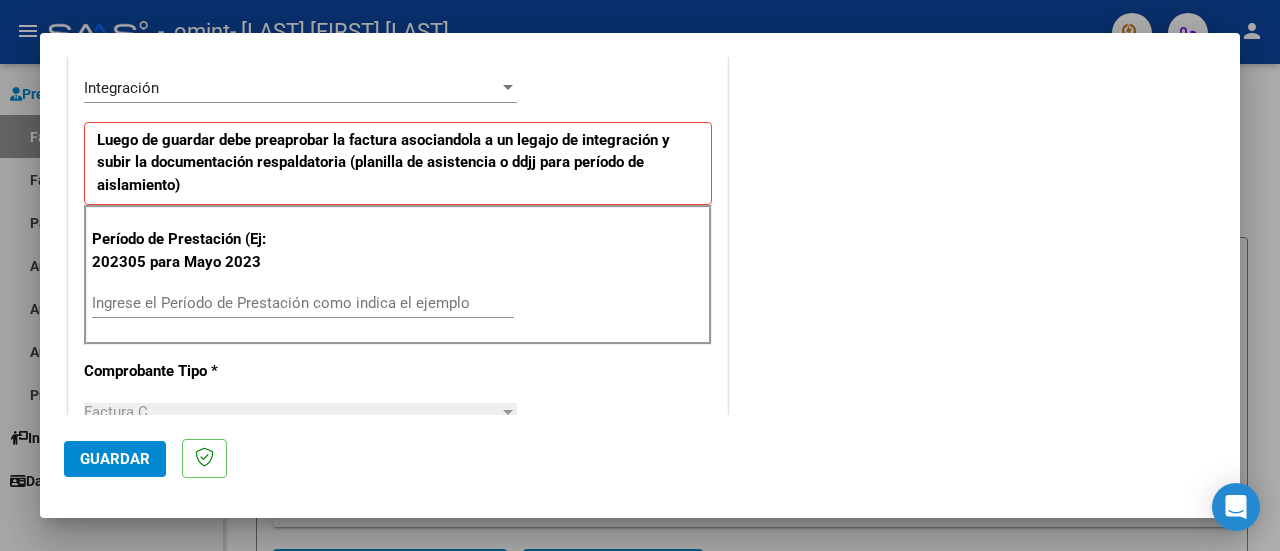 scroll, scrollTop: 471, scrollLeft: 0, axis: vertical 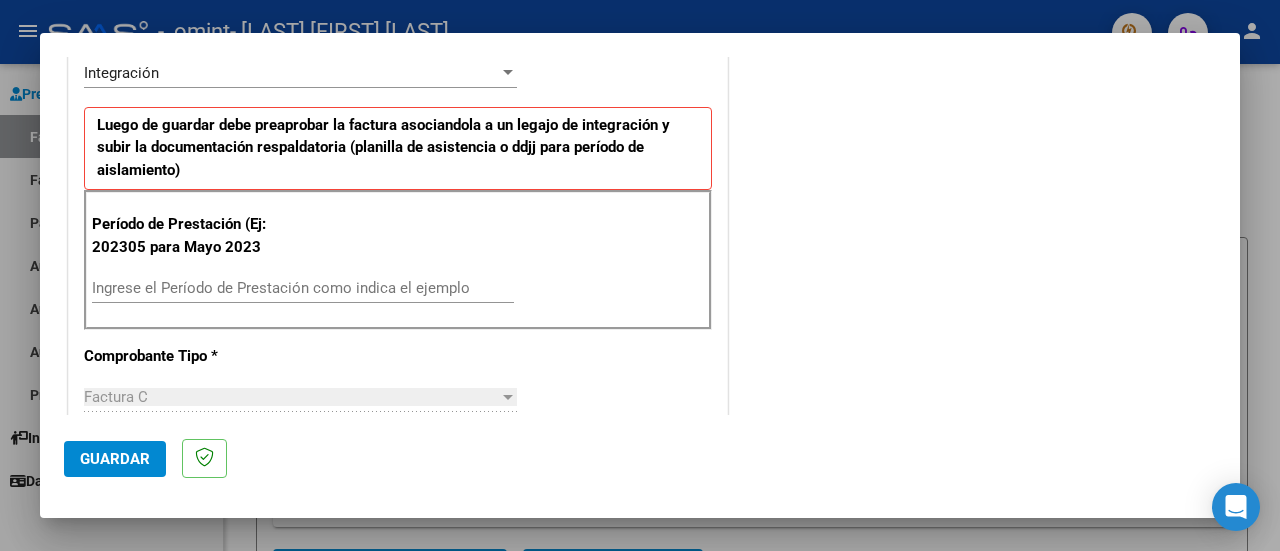 click on "Ingrese el Período de Prestación como indica el ejemplo" at bounding box center (303, 288) 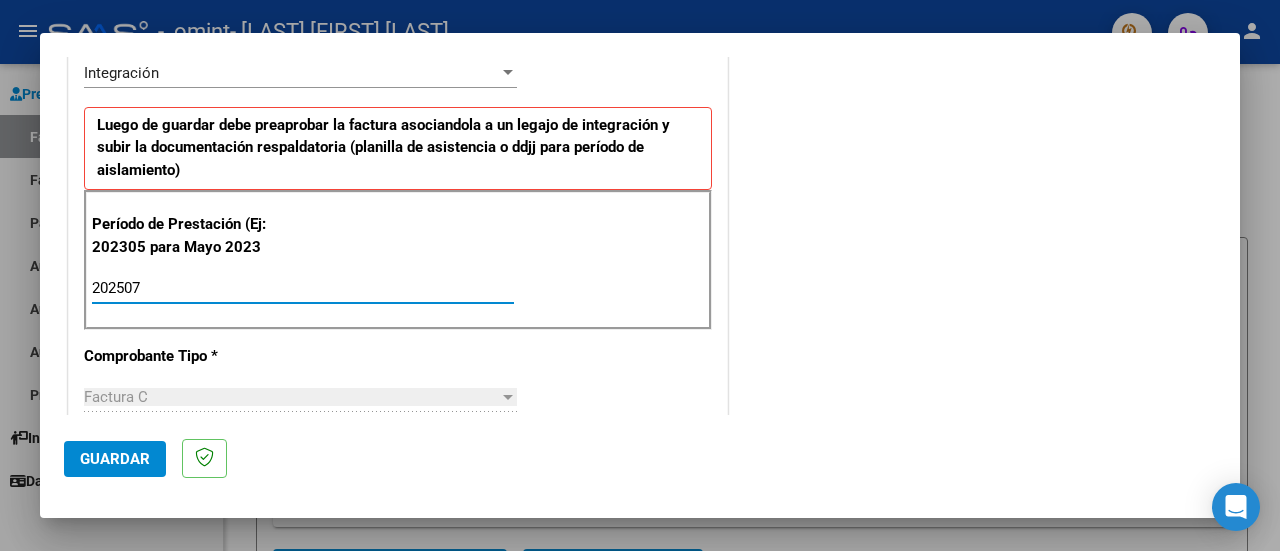 type on "202507" 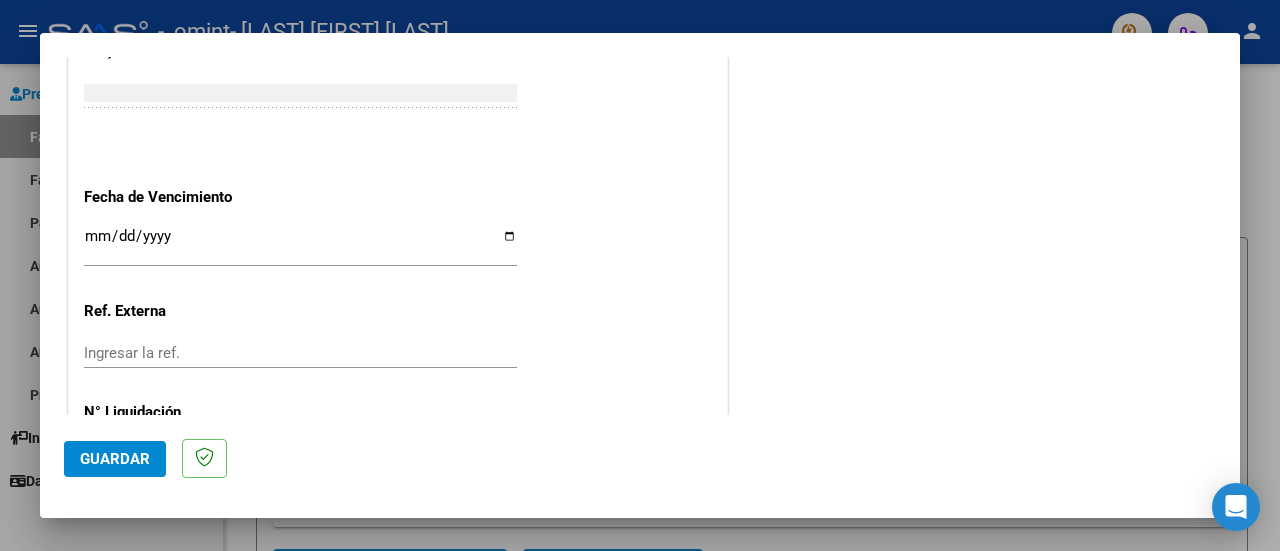 scroll, scrollTop: 1266, scrollLeft: 0, axis: vertical 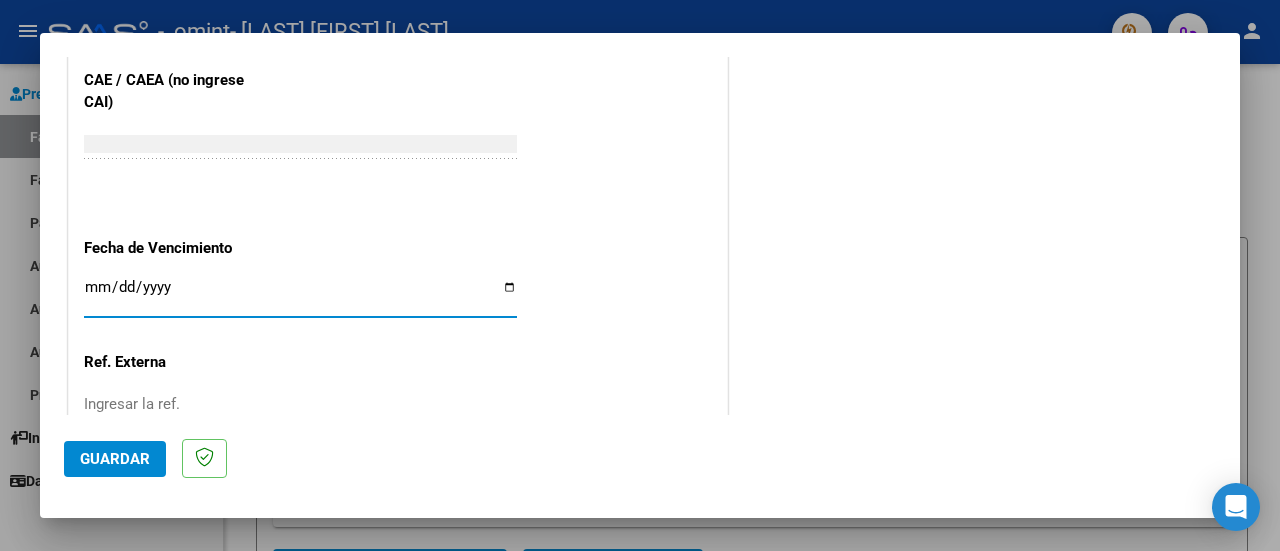 click on "Ingresar la fecha" at bounding box center (300, 295) 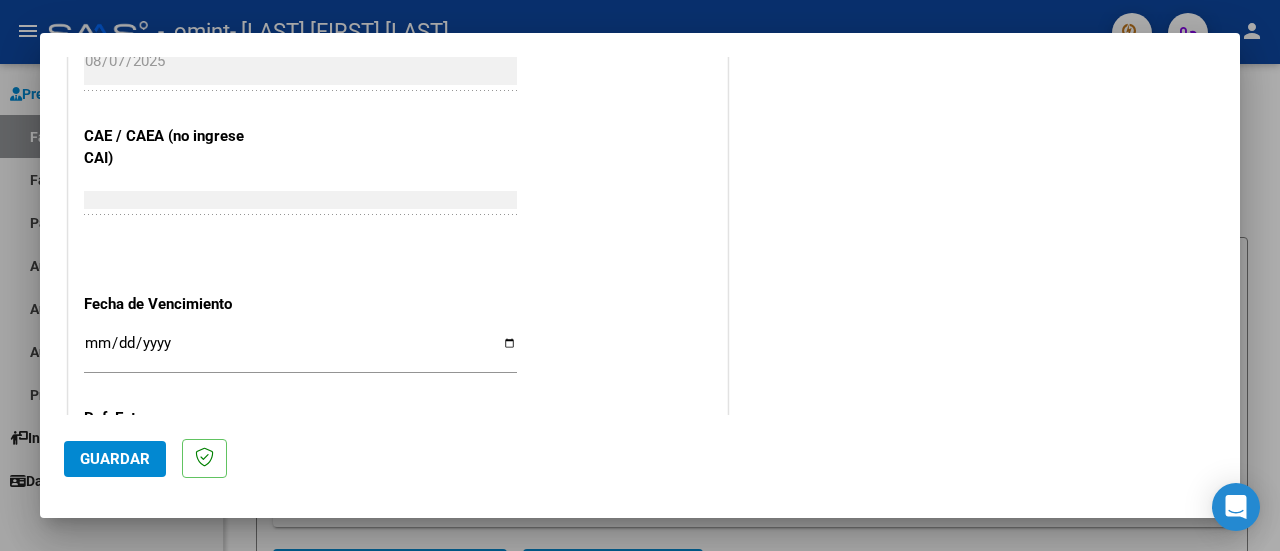 scroll, scrollTop: 1213, scrollLeft: 0, axis: vertical 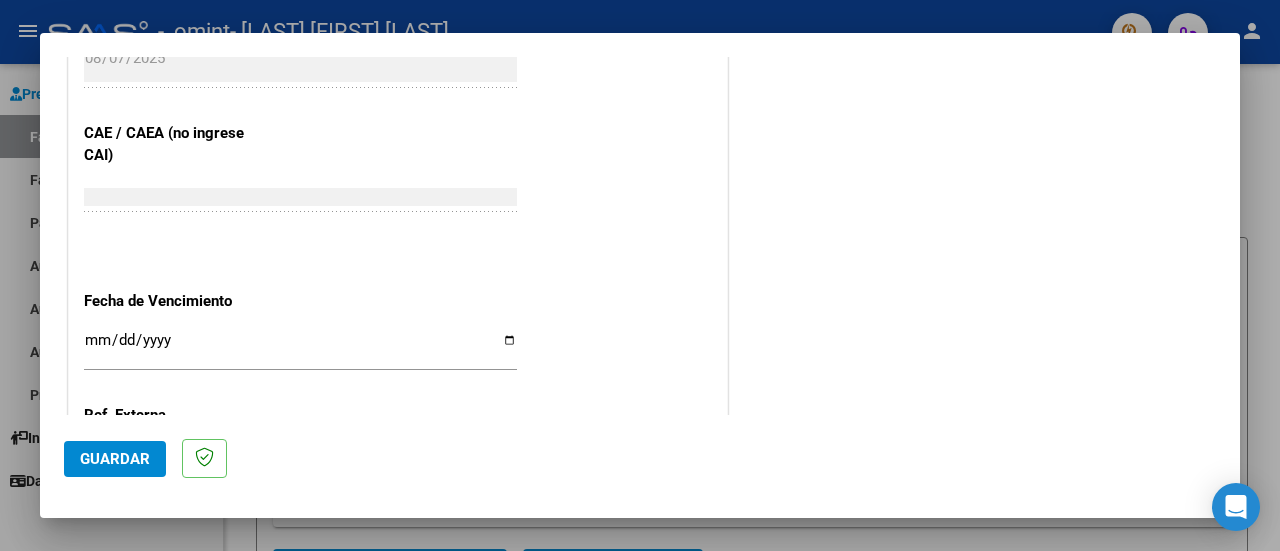 click on "Ingresar la fecha" at bounding box center (300, 348) 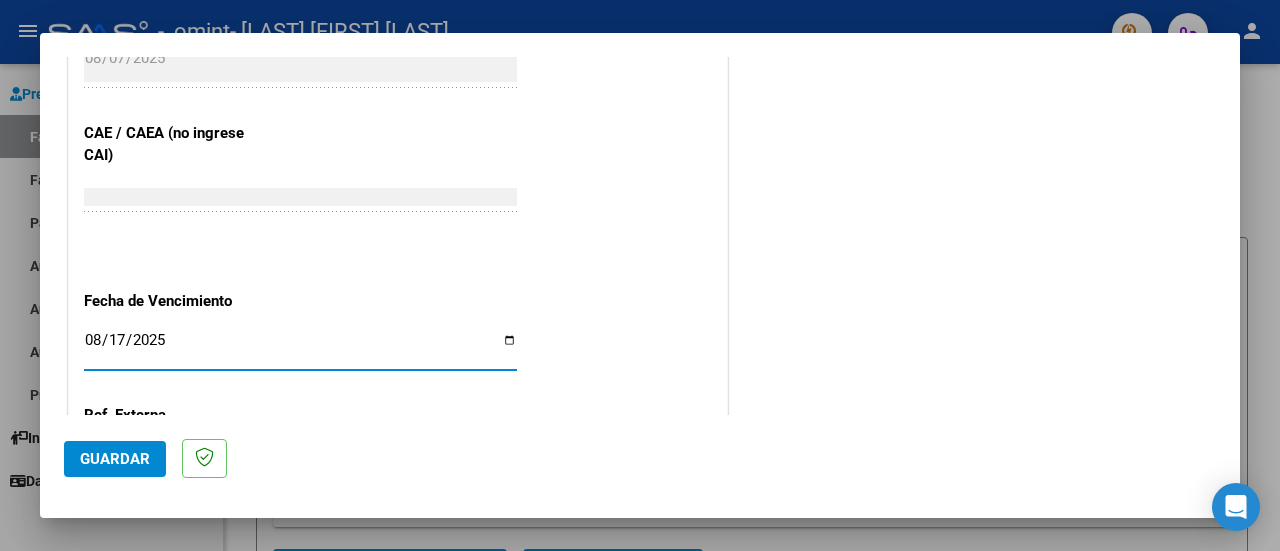 type on "2025-08-17" 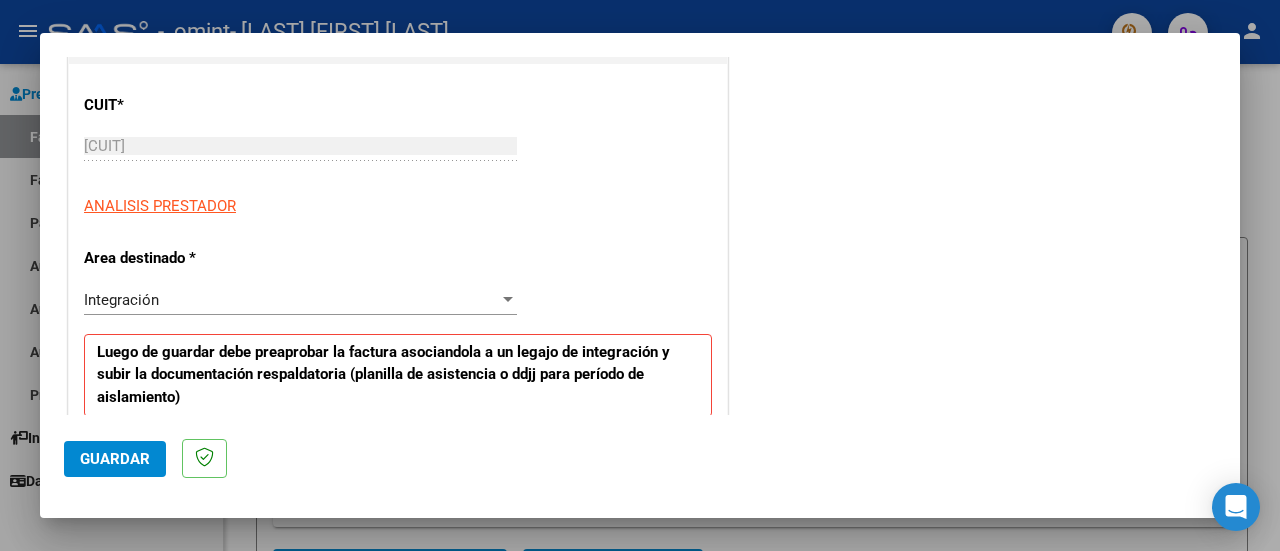 scroll, scrollTop: 0, scrollLeft: 0, axis: both 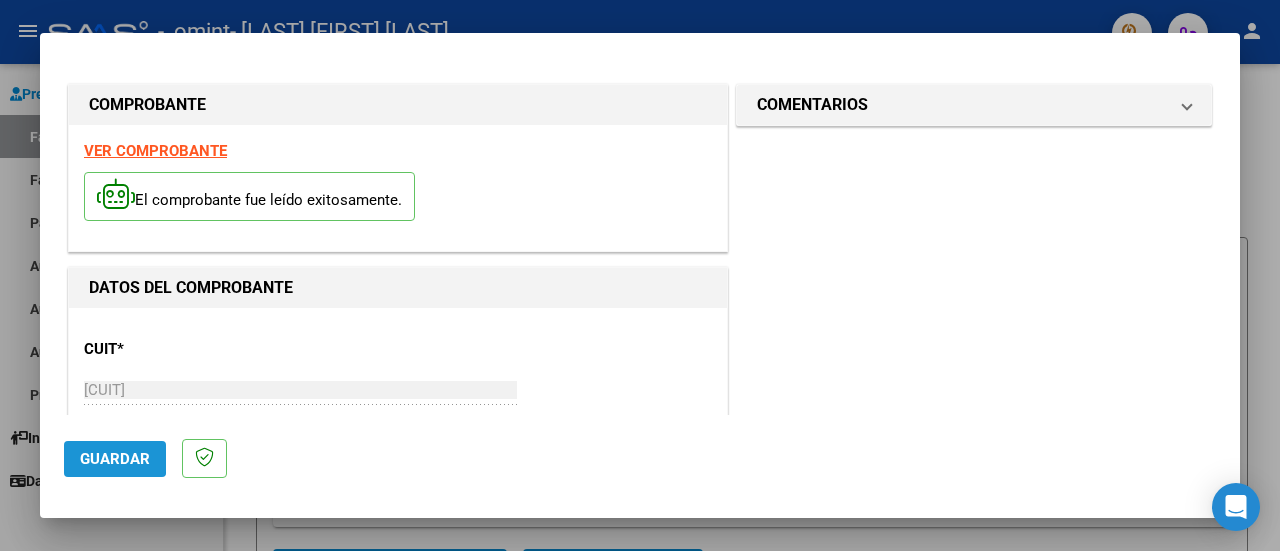 click on "Guardar" 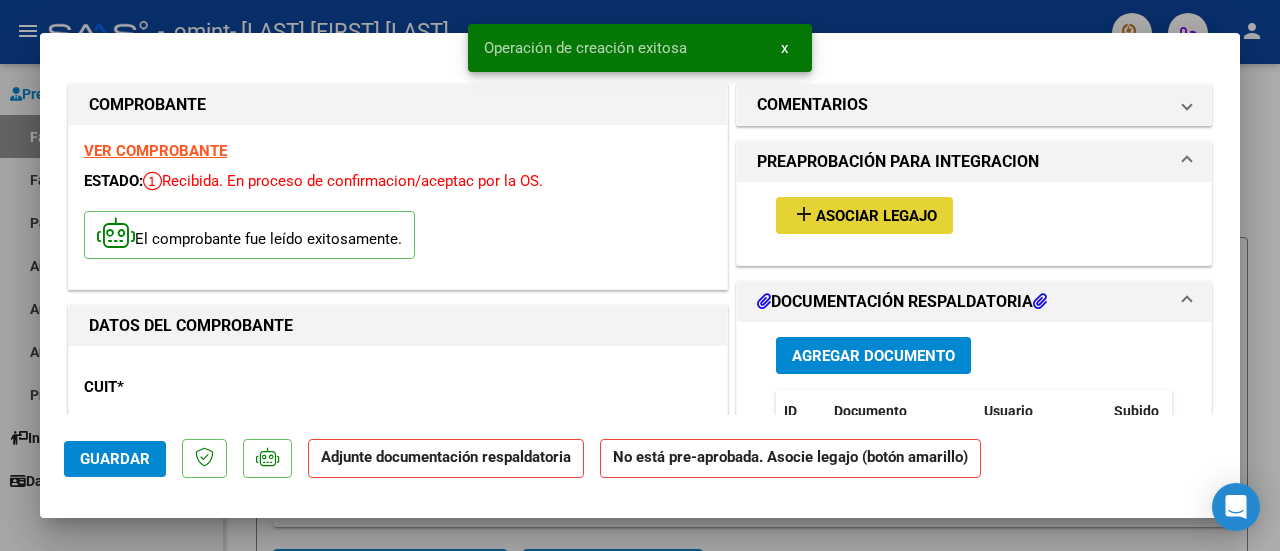 click on "Asociar Legajo" at bounding box center [876, 216] 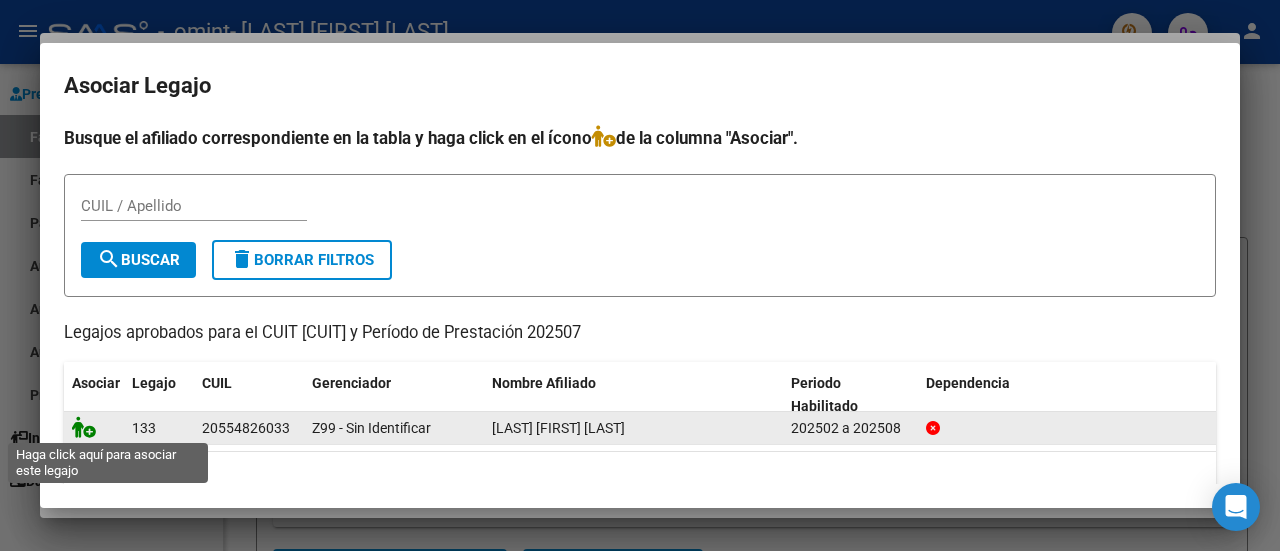 click 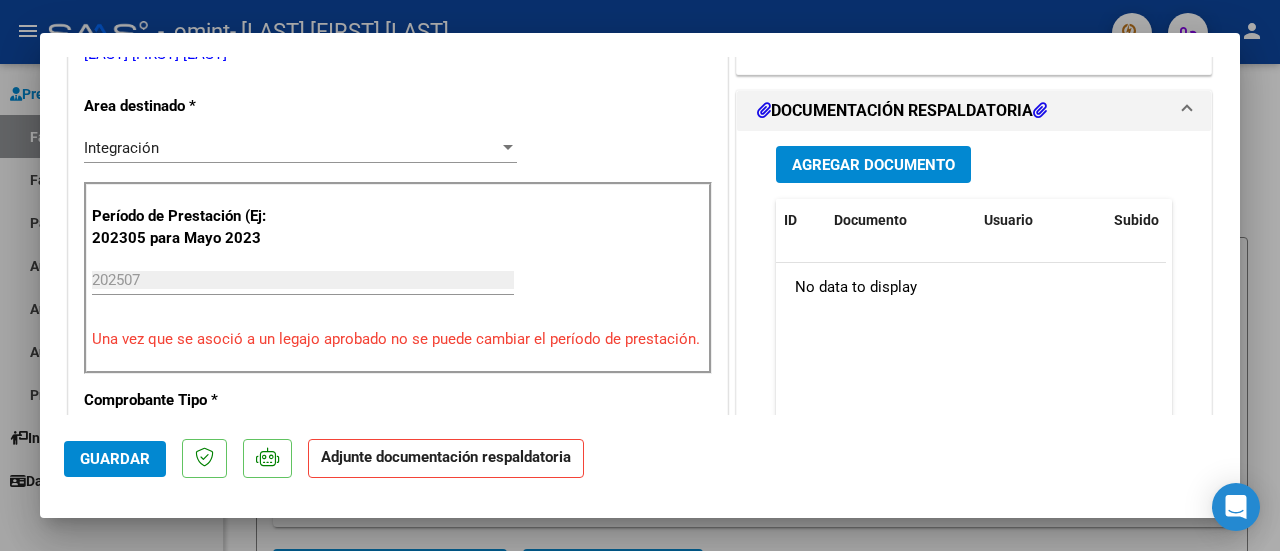 scroll, scrollTop: 476, scrollLeft: 0, axis: vertical 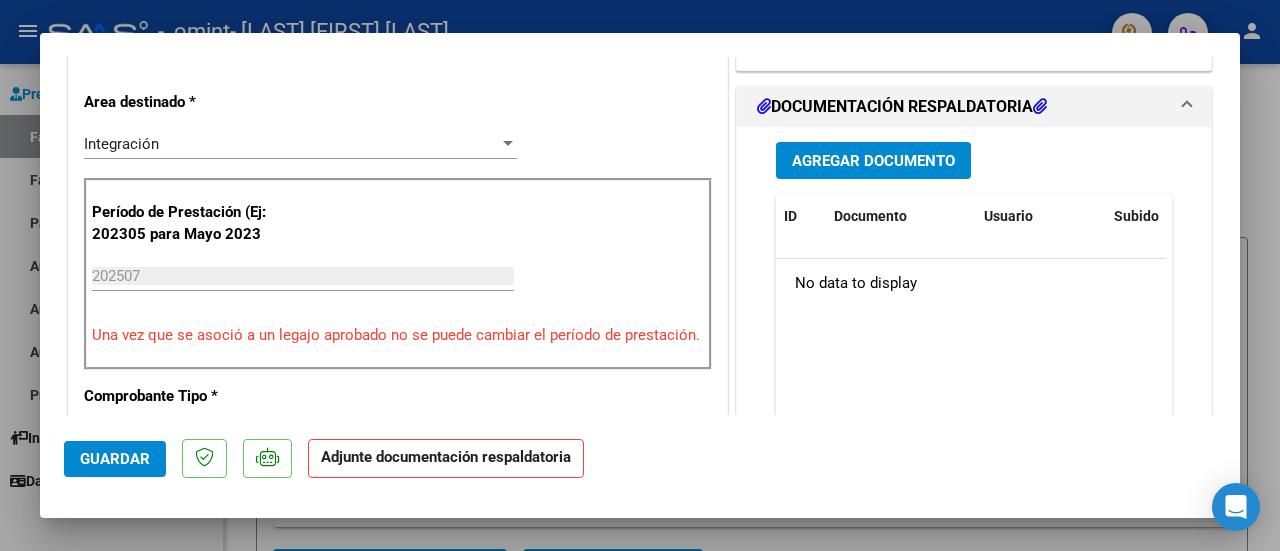 click on "Agregar Documento" at bounding box center [873, 161] 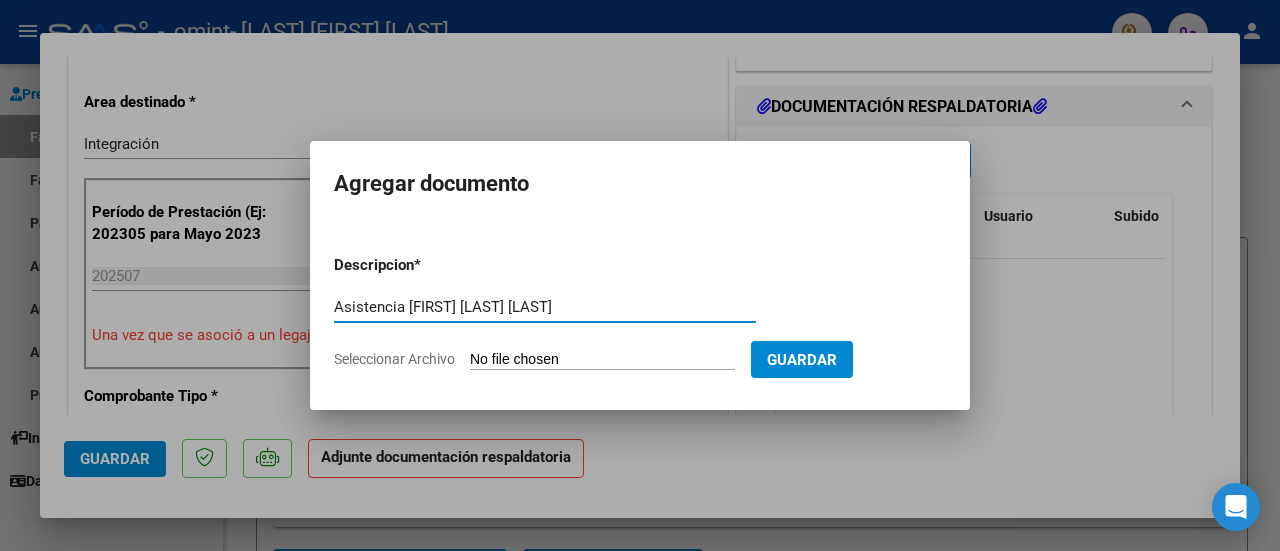 type on "Asistencia Joaquín Torino Julio" 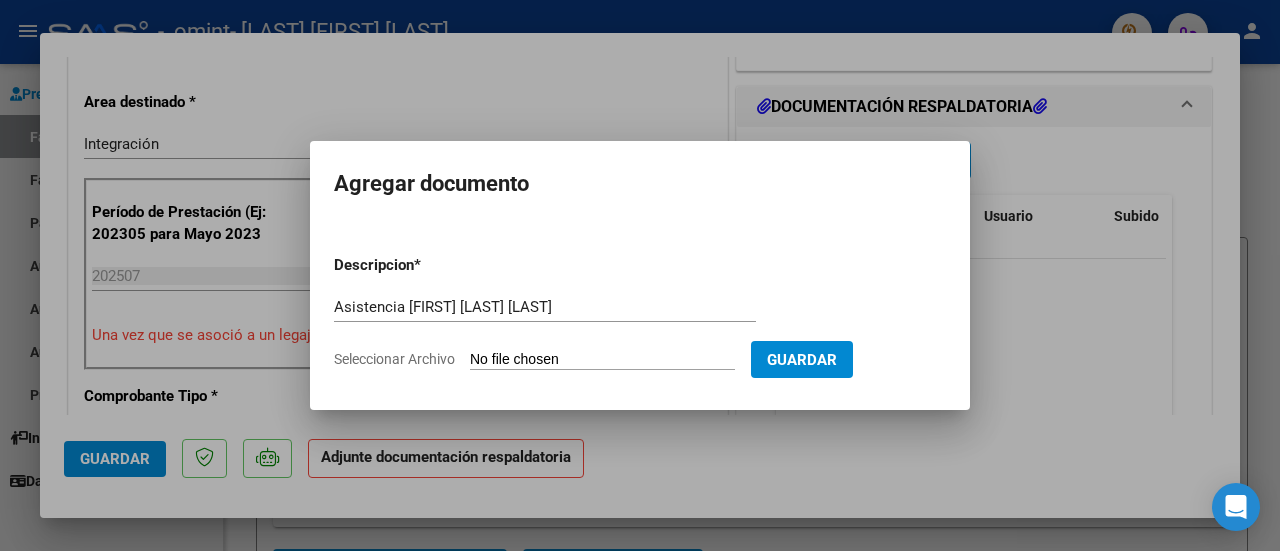 click on "Seleccionar Archivo" at bounding box center [602, 360] 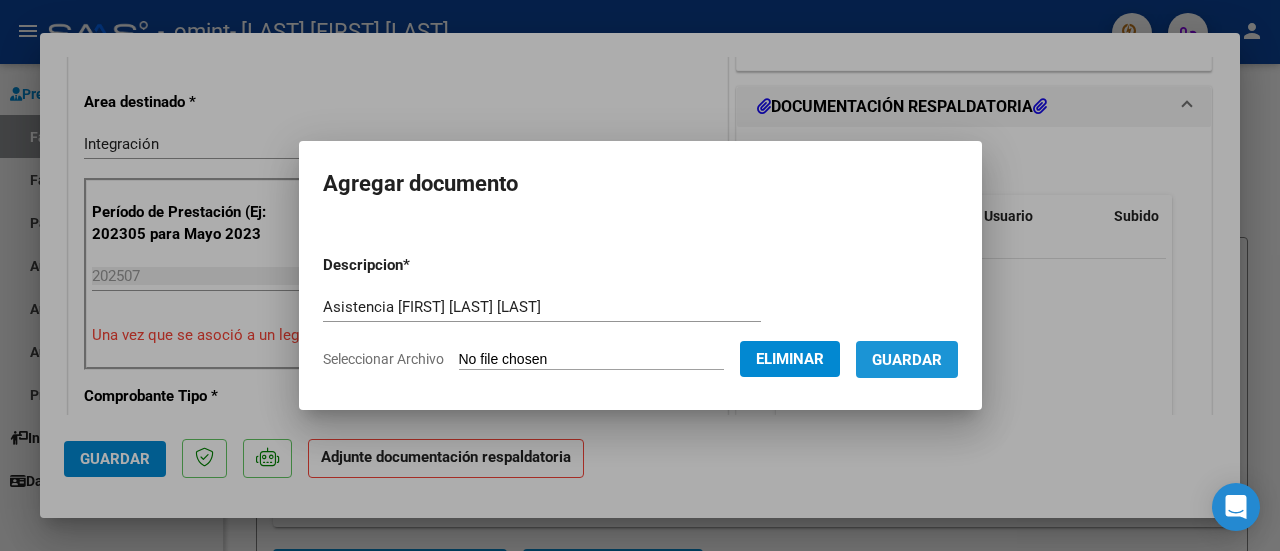 click on "Guardar" at bounding box center (907, 360) 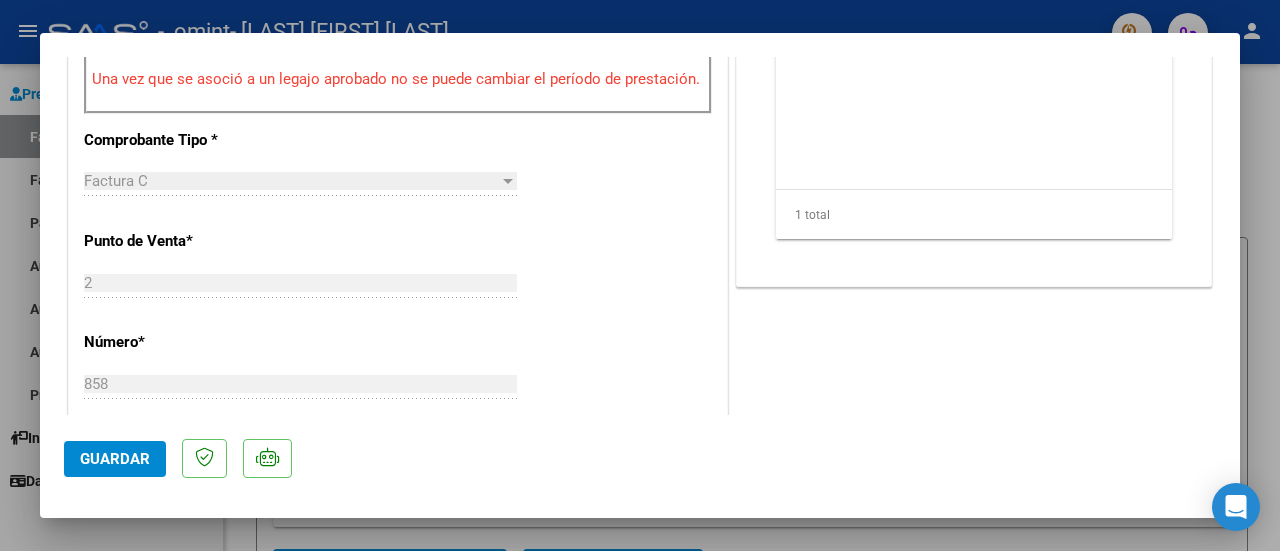 scroll, scrollTop: 714, scrollLeft: 0, axis: vertical 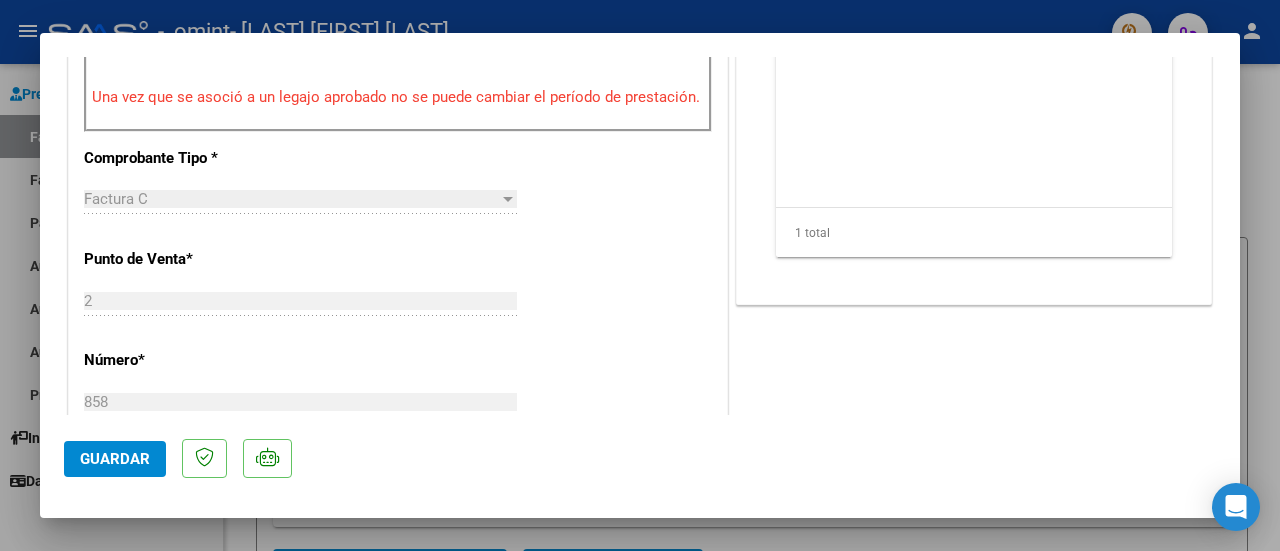 click on "Guardar" 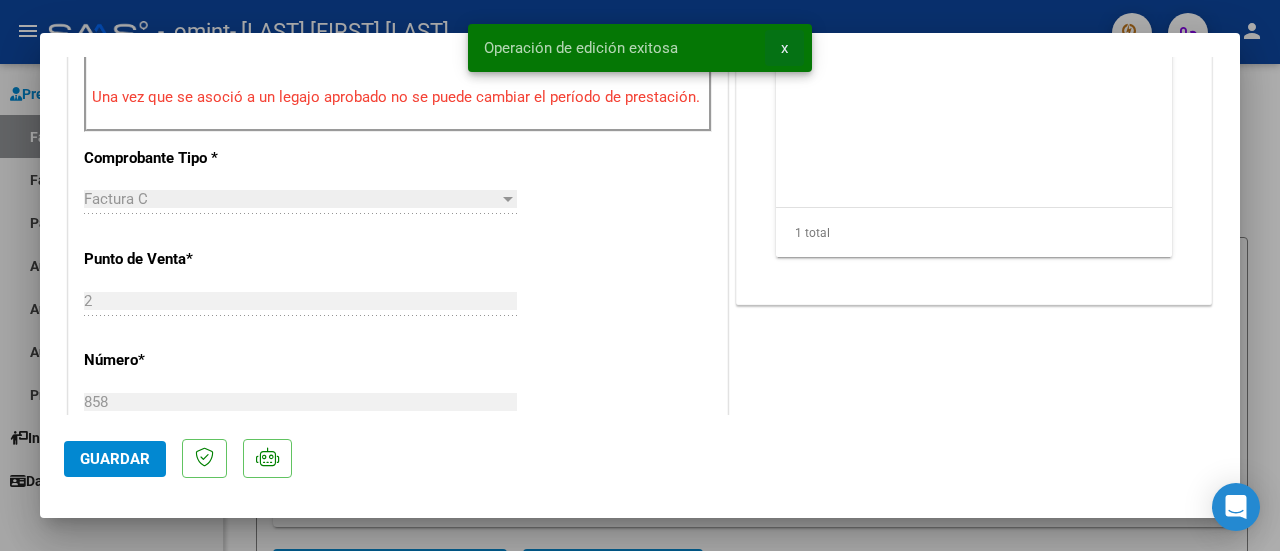 click on "x" at bounding box center (784, 48) 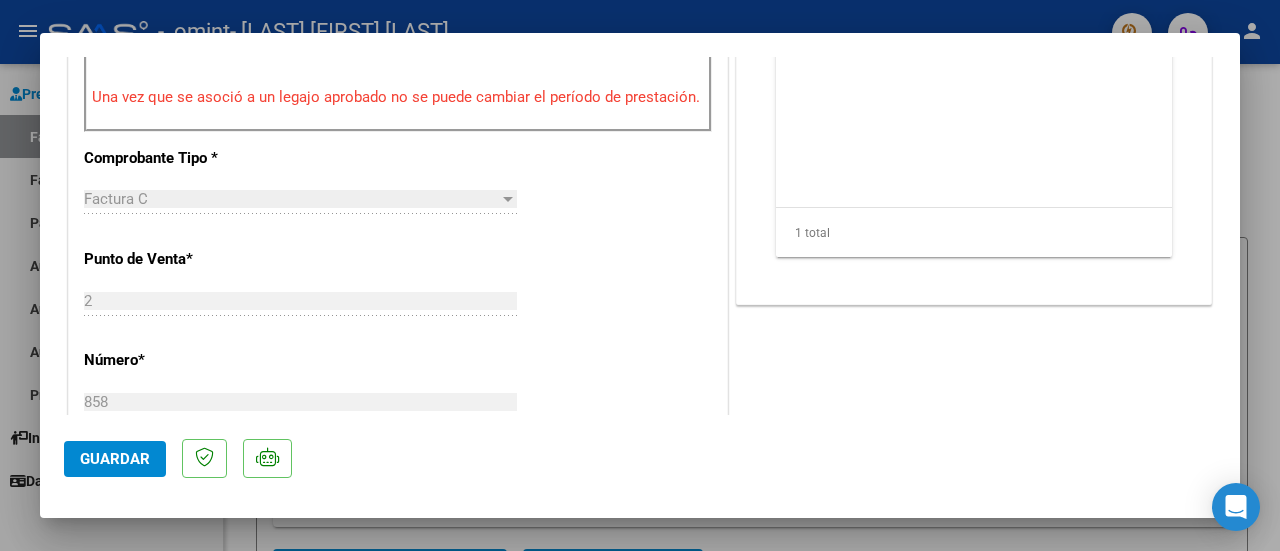 click at bounding box center (640, 275) 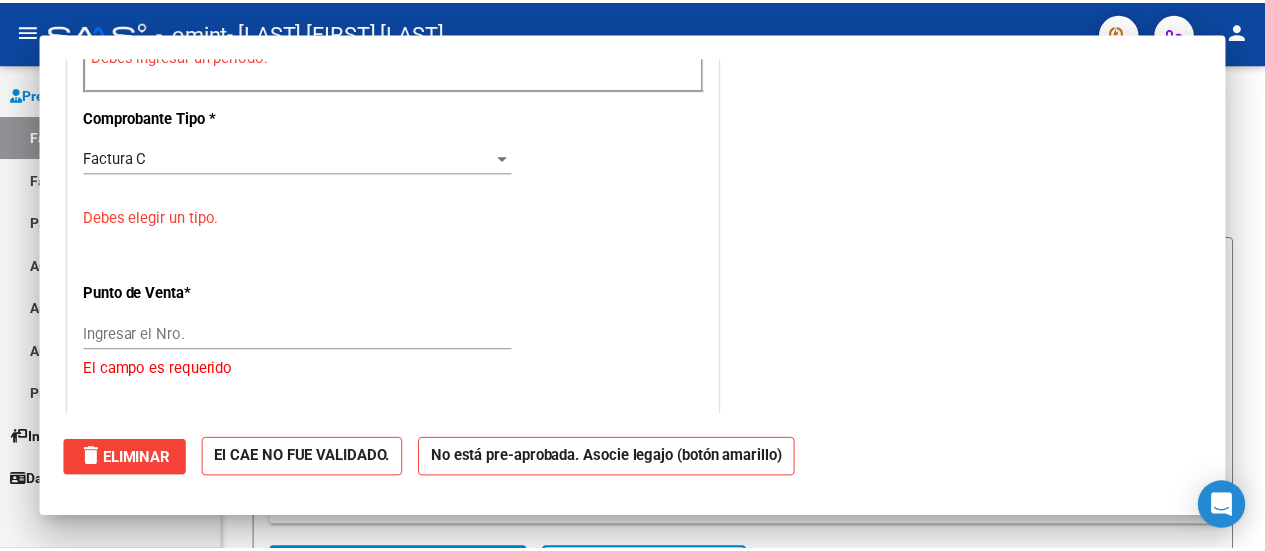 scroll, scrollTop: 674, scrollLeft: 0, axis: vertical 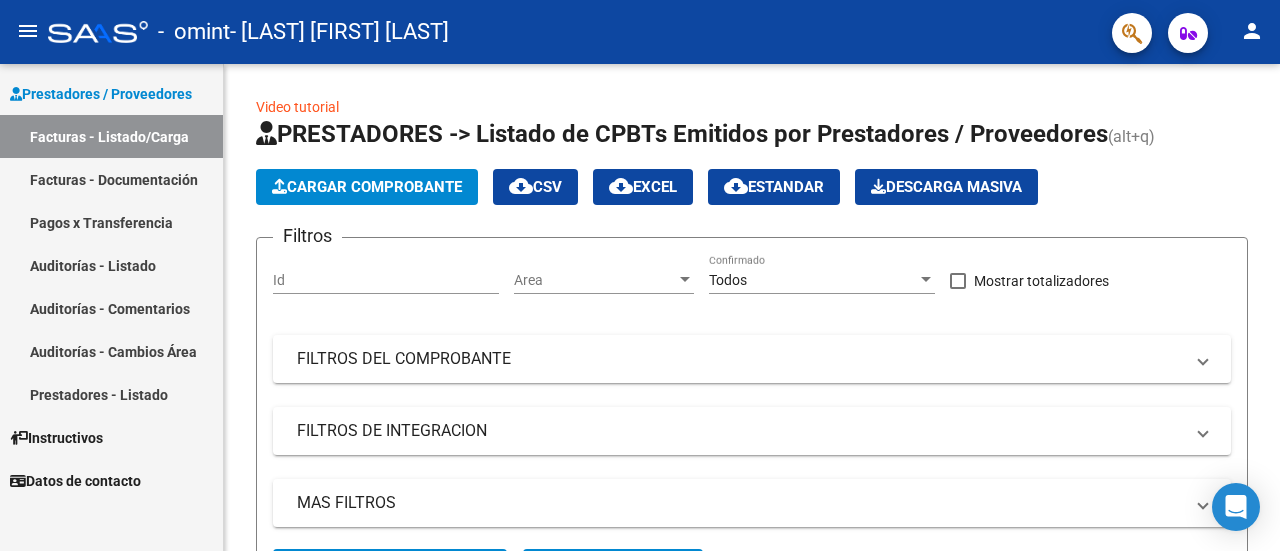 click on "person" 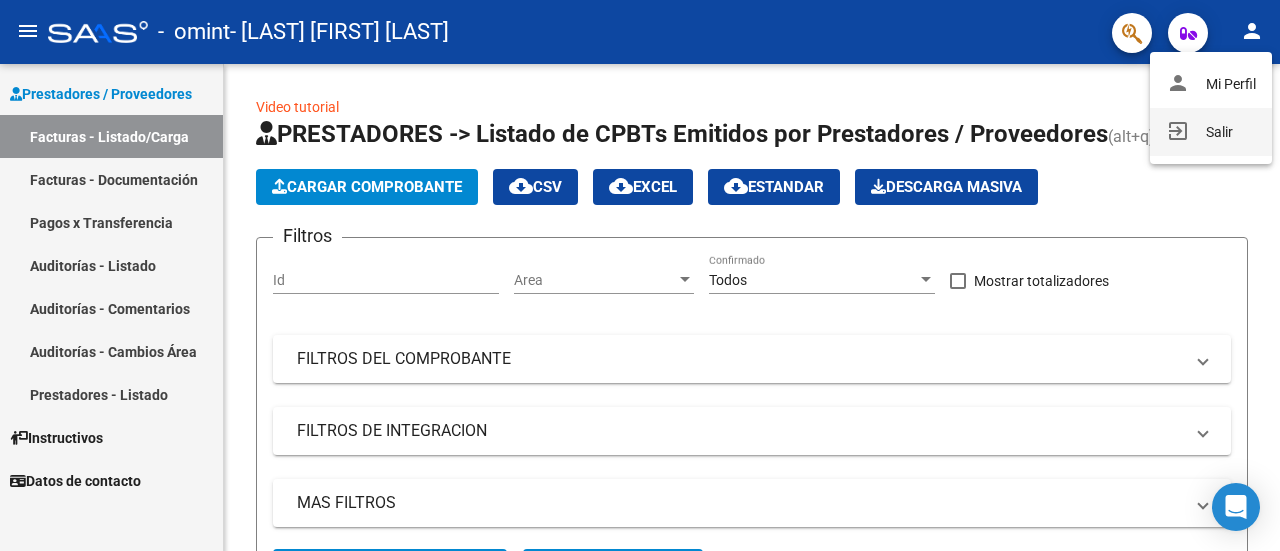 click on "exit_to_app  Salir" at bounding box center [1211, 132] 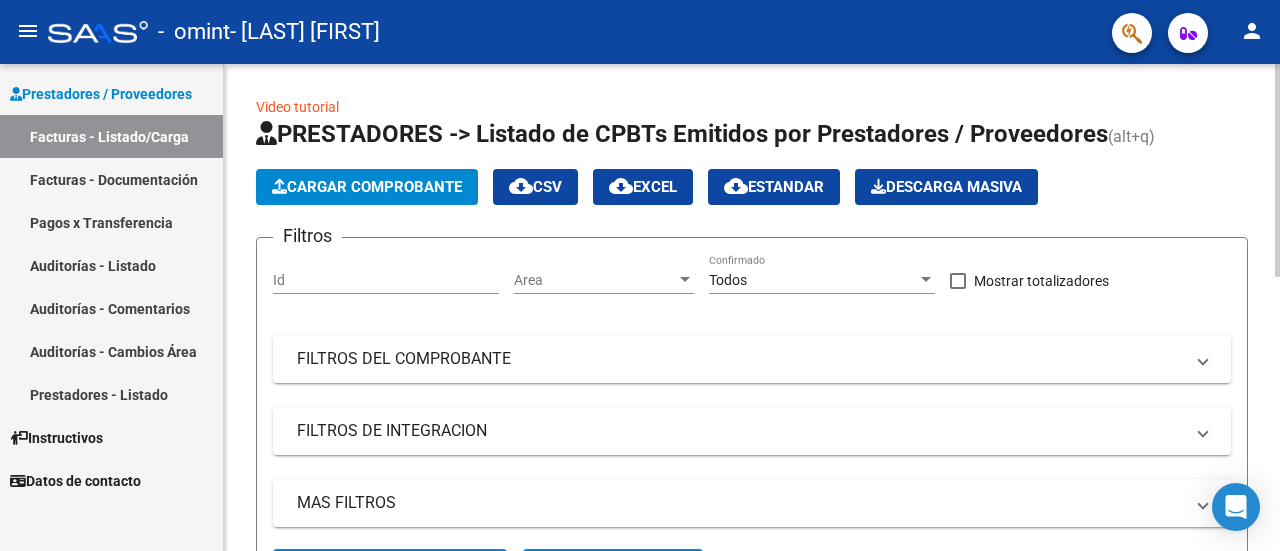 scroll, scrollTop: 0, scrollLeft: 0, axis: both 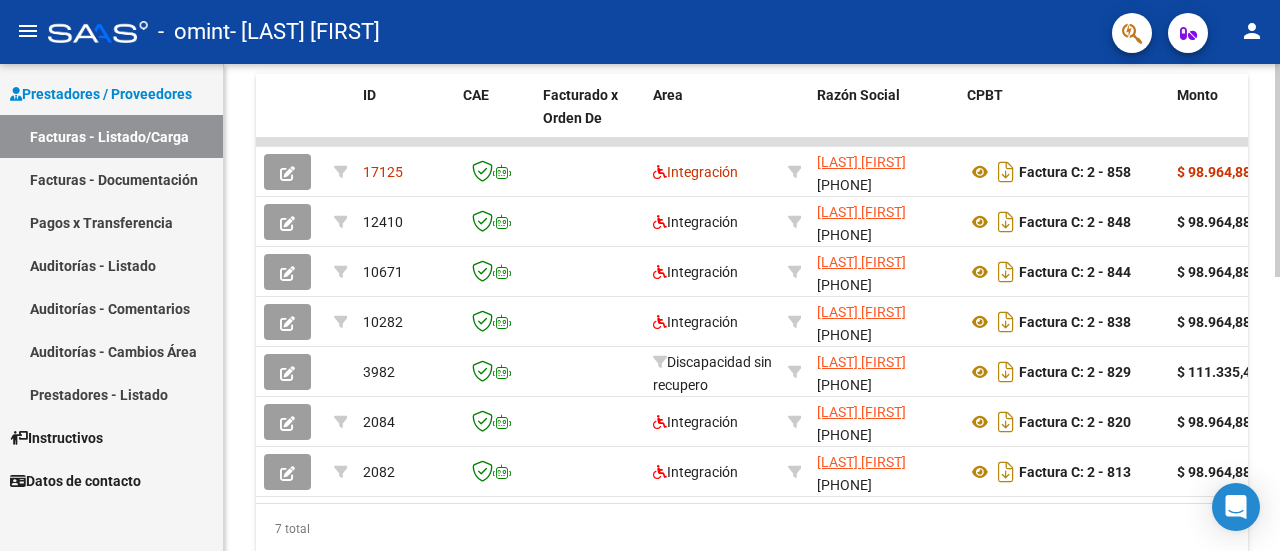 click 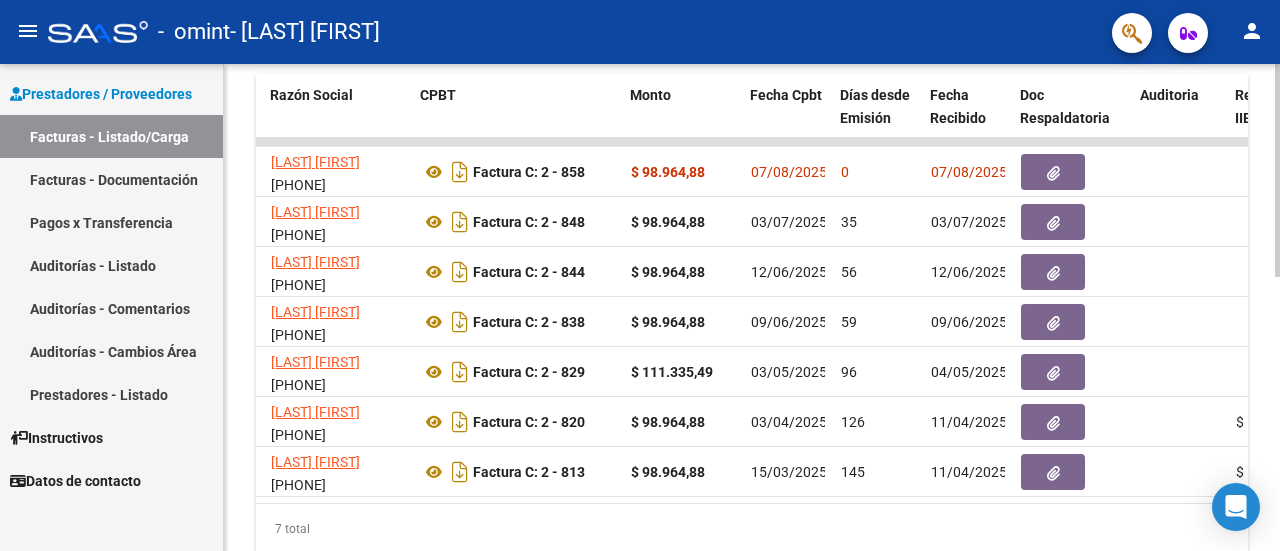 scroll, scrollTop: 0, scrollLeft: 544, axis: horizontal 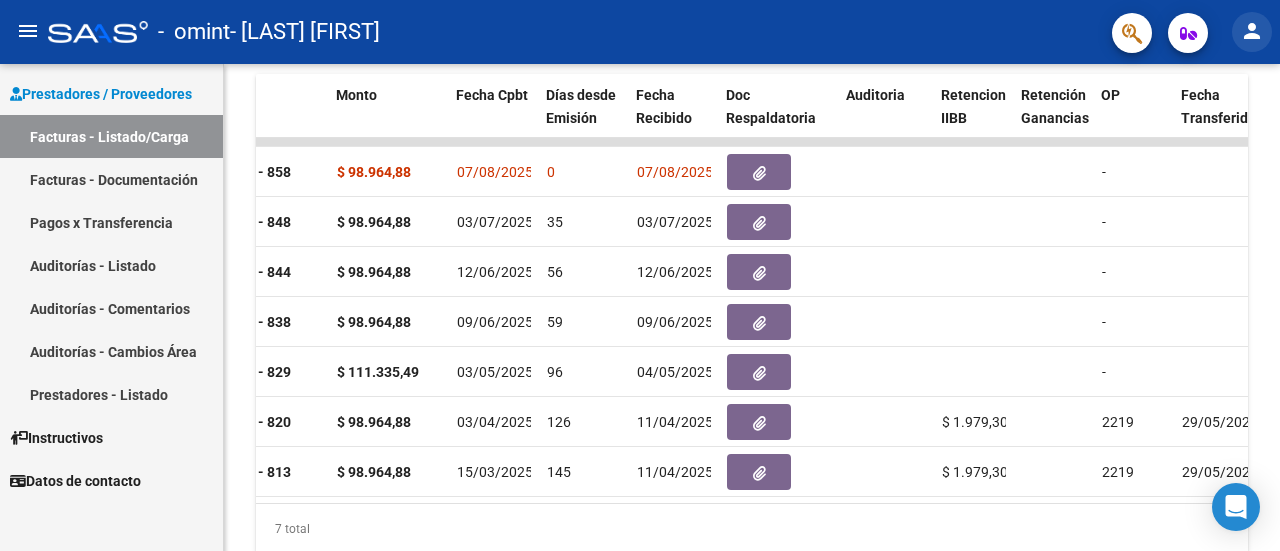 click on "person" 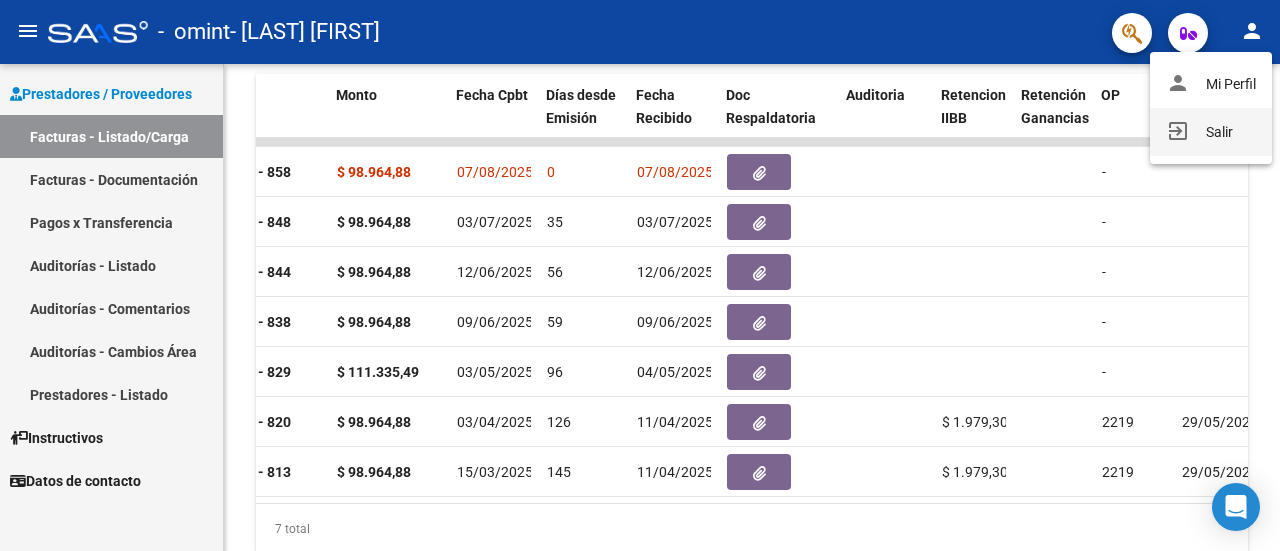 click on "exit_to_app  Salir" at bounding box center [1211, 132] 